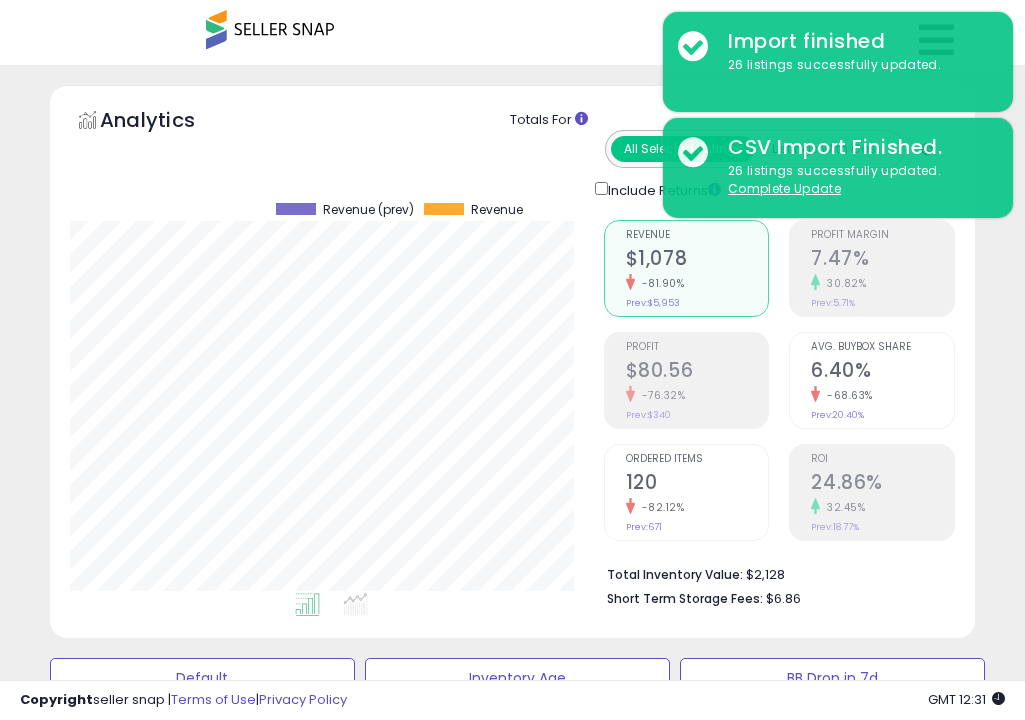 select on "**" 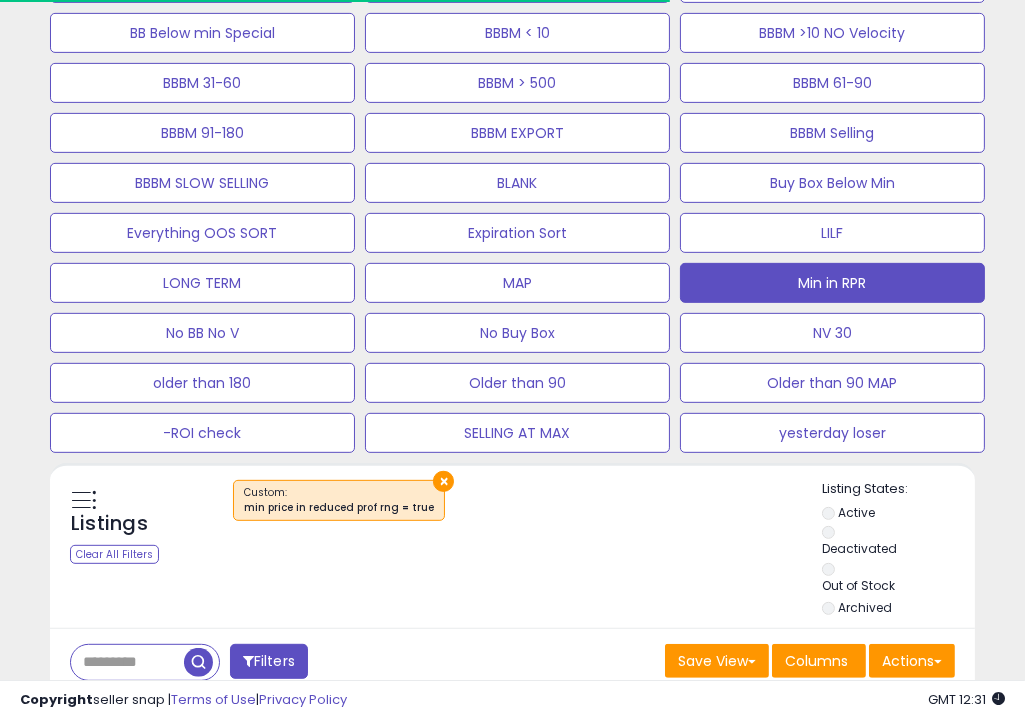 scroll, scrollTop: 845, scrollLeft: 0, axis: vertical 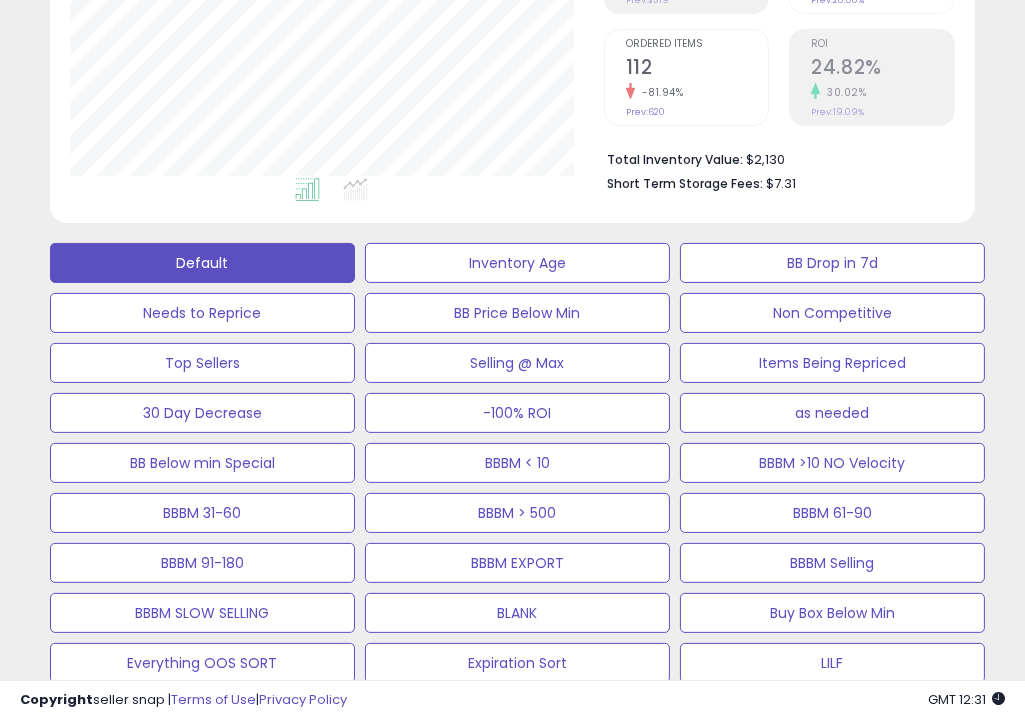 click on "Default" at bounding box center (202, 263) 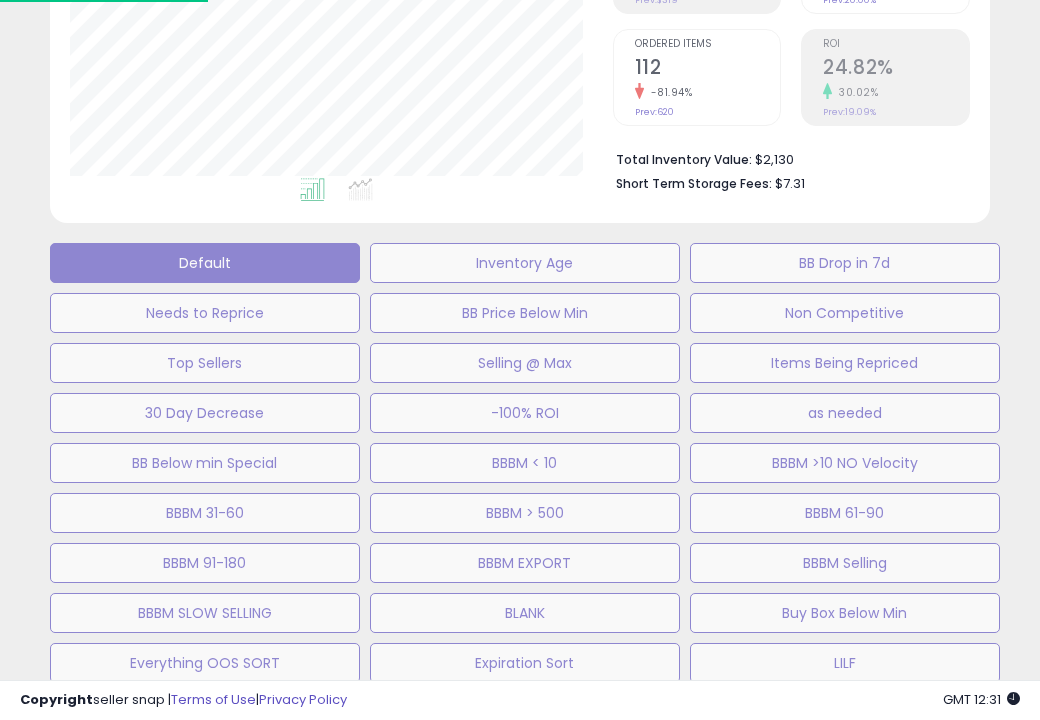 scroll, scrollTop: 999590, scrollLeft: 999457, axis: both 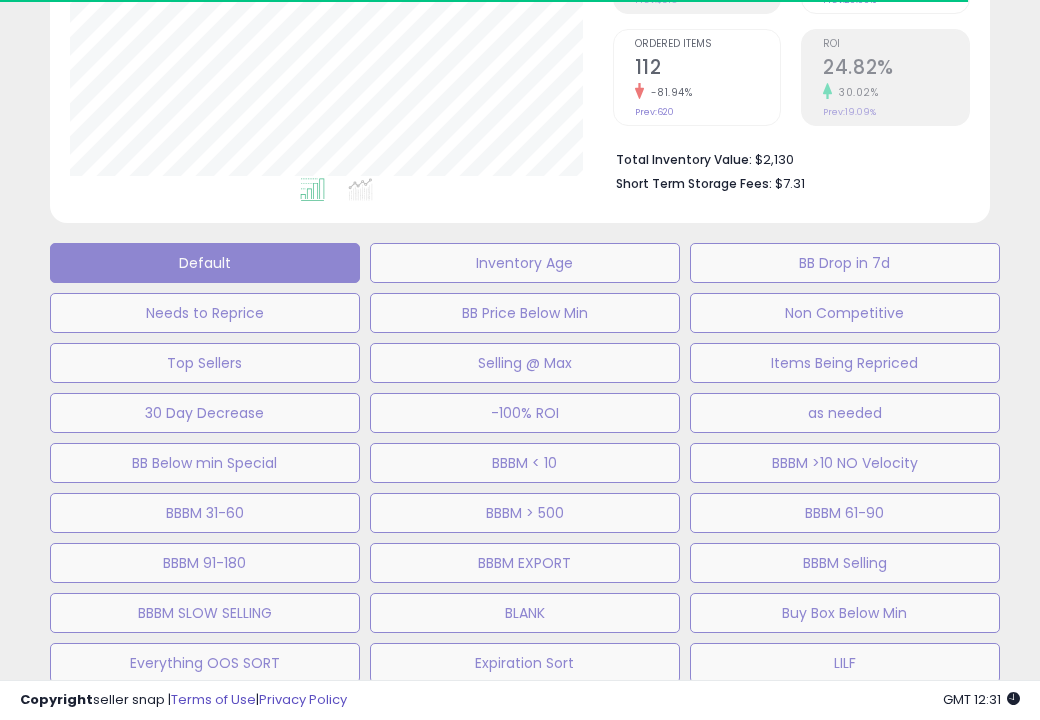 select on "**" 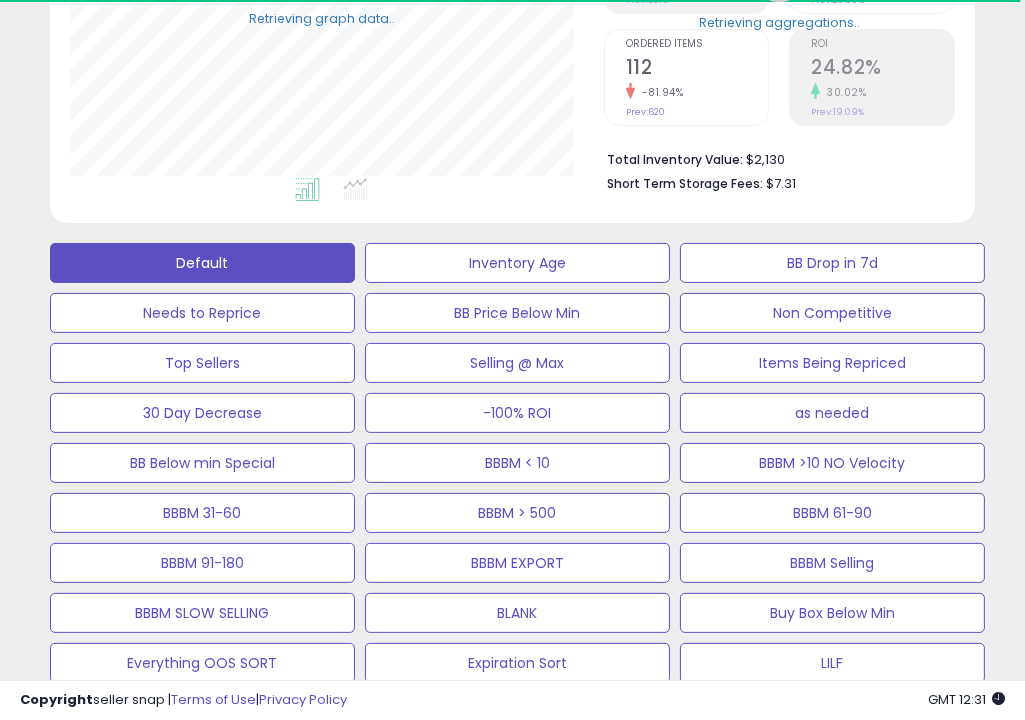 scroll, scrollTop: 409, scrollLeft: 533, axis: both 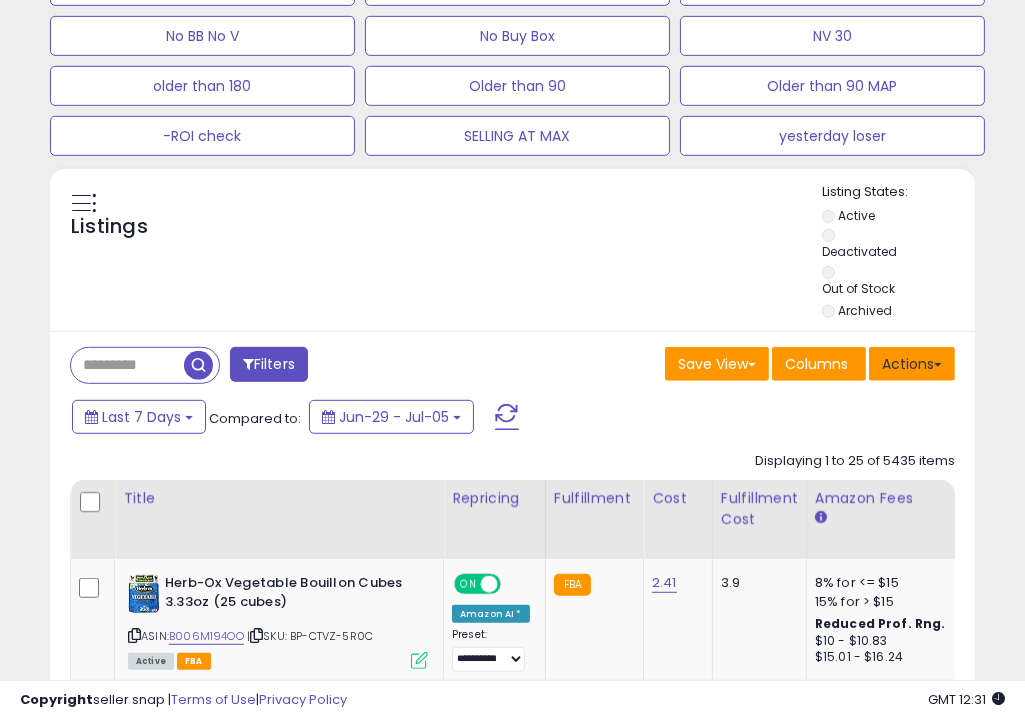 click on "Actions" at bounding box center (912, 364) 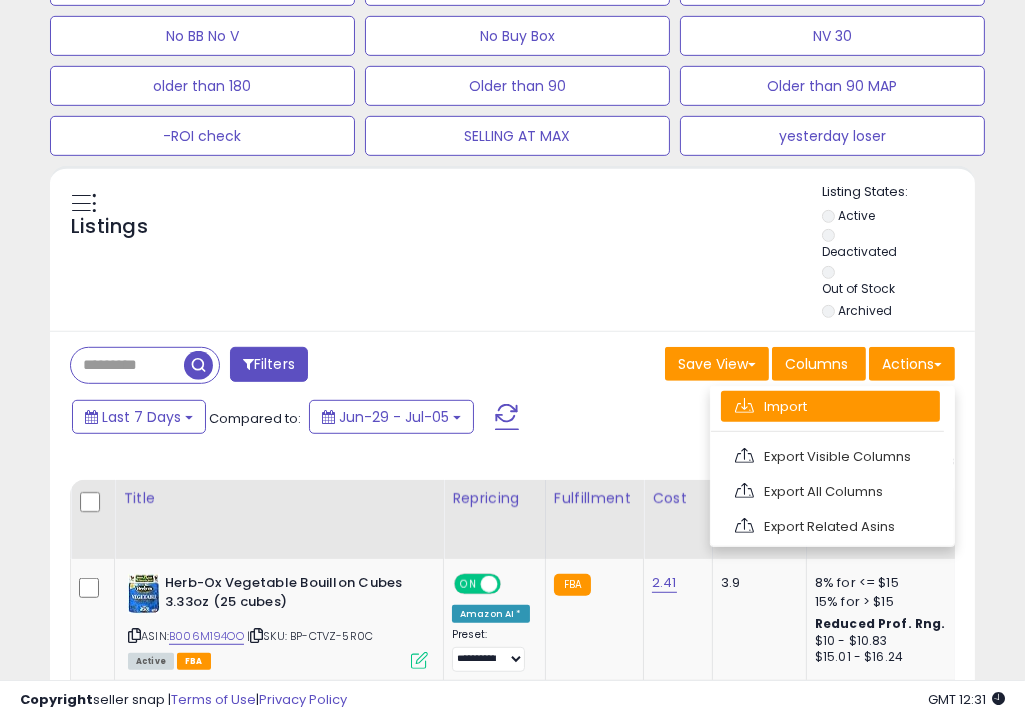 click on "Import" at bounding box center [830, 406] 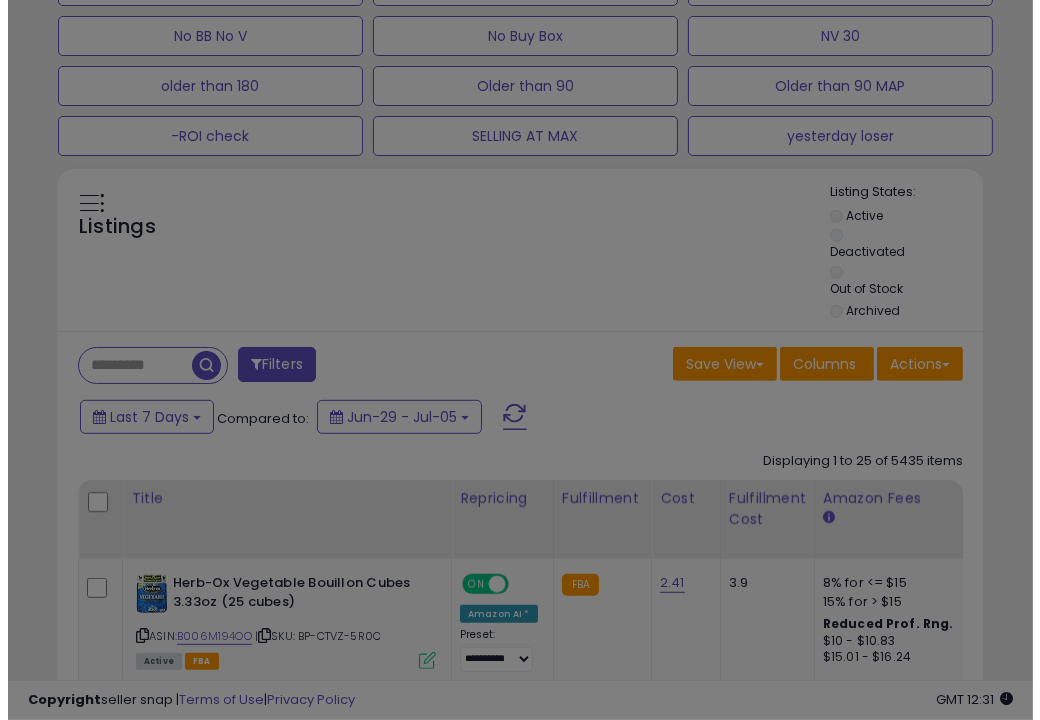scroll, scrollTop: 999590, scrollLeft: 999457, axis: both 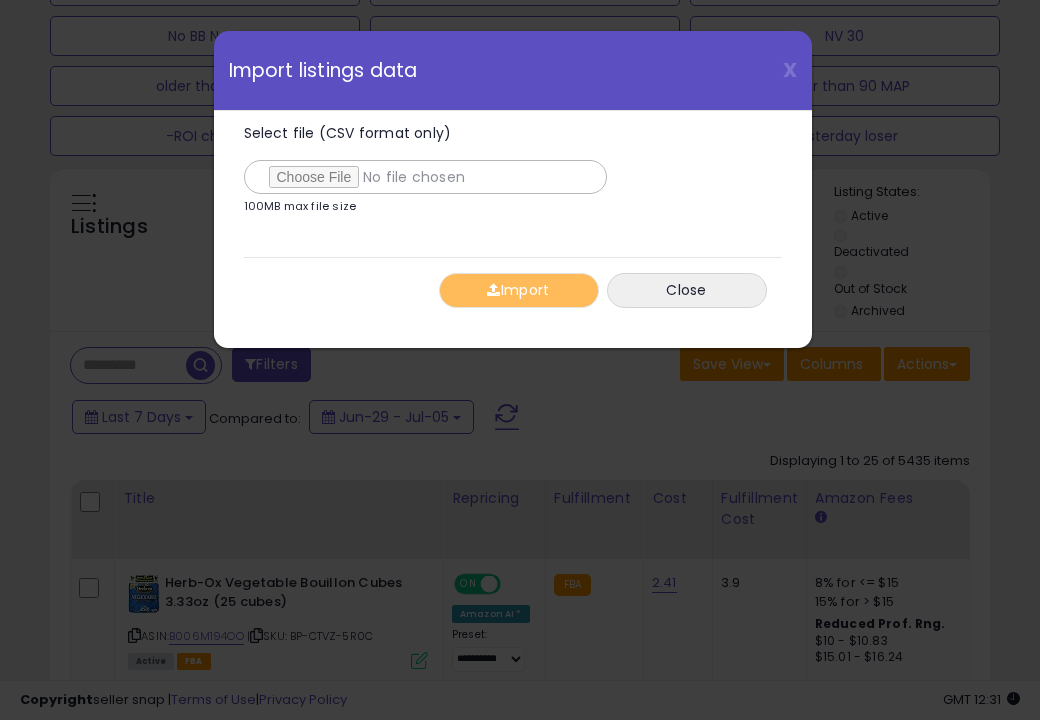 type on "**********" 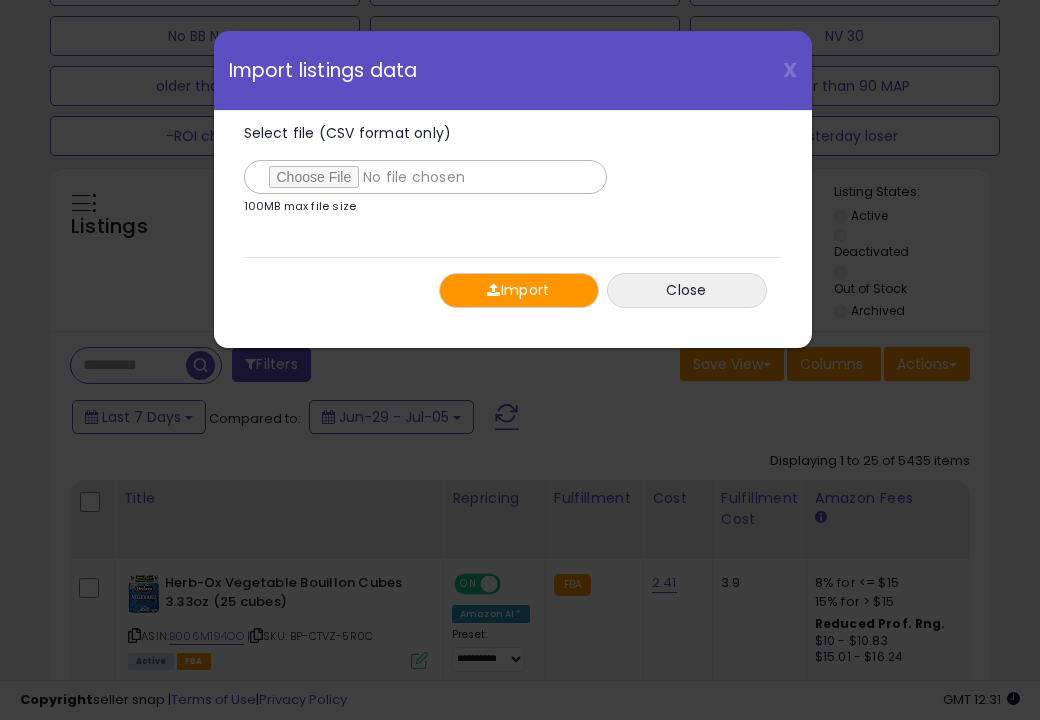 click on "Import" at bounding box center [519, 290] 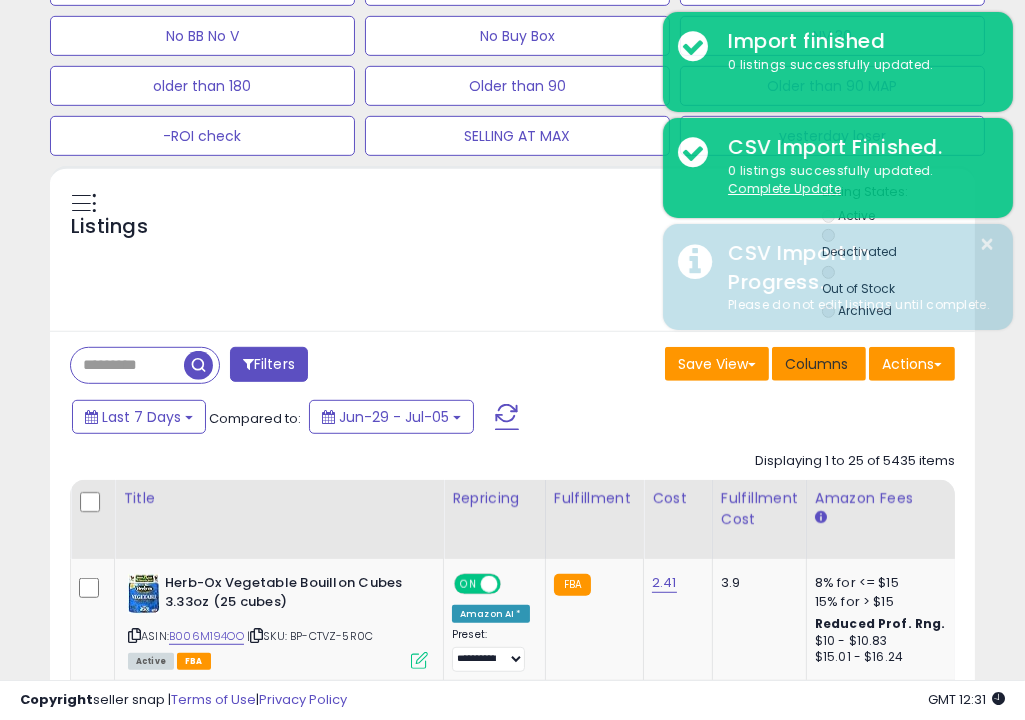 scroll, scrollTop: 409, scrollLeft: 533, axis: both 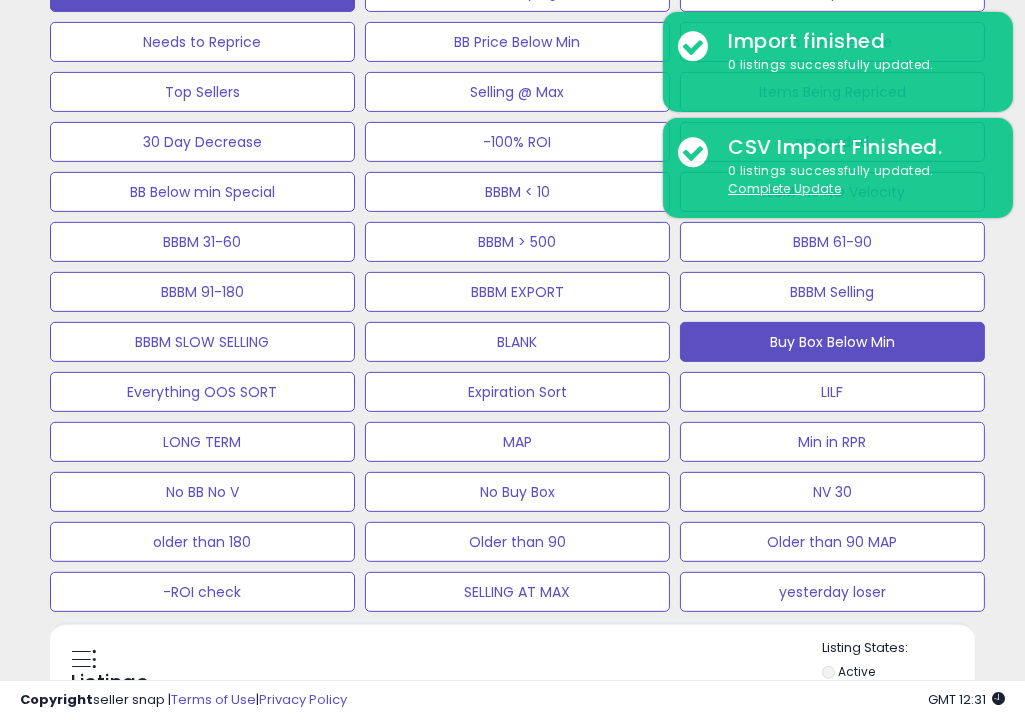 click on "Buy Box Below Min" at bounding box center (517, -8) 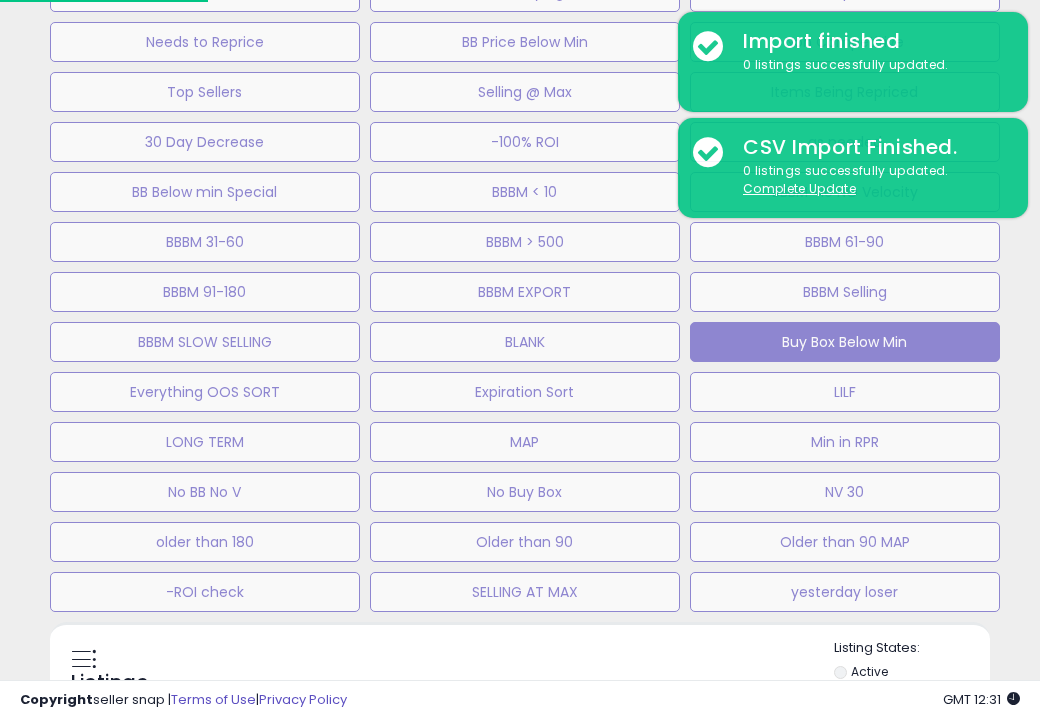 scroll, scrollTop: 999590, scrollLeft: 999457, axis: both 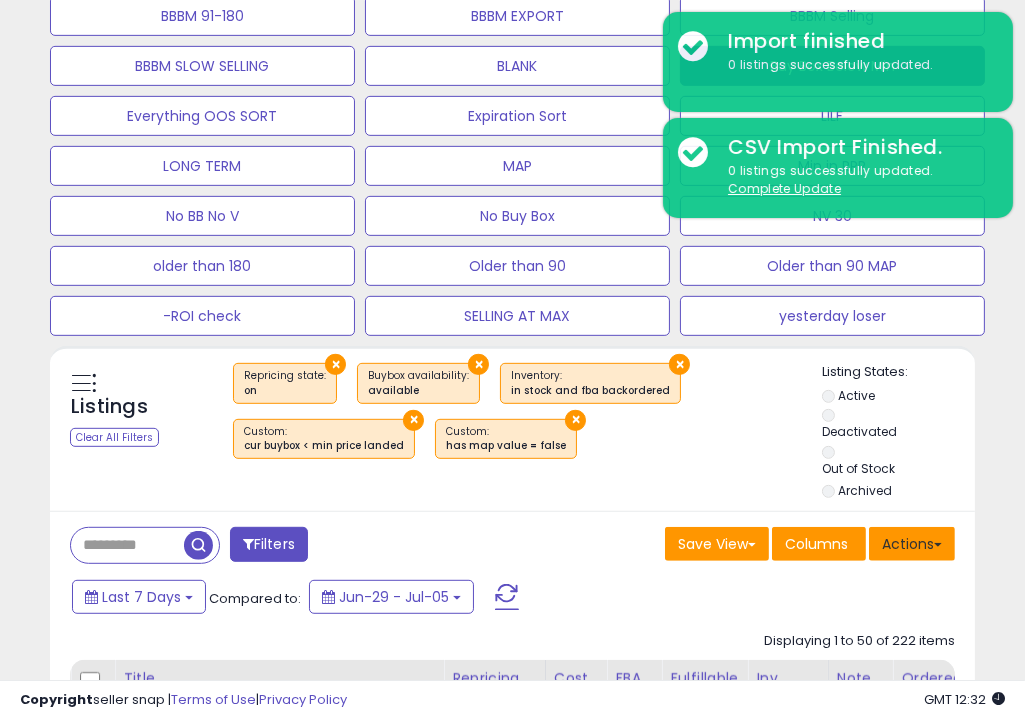 click on "Actions" at bounding box center [912, 544] 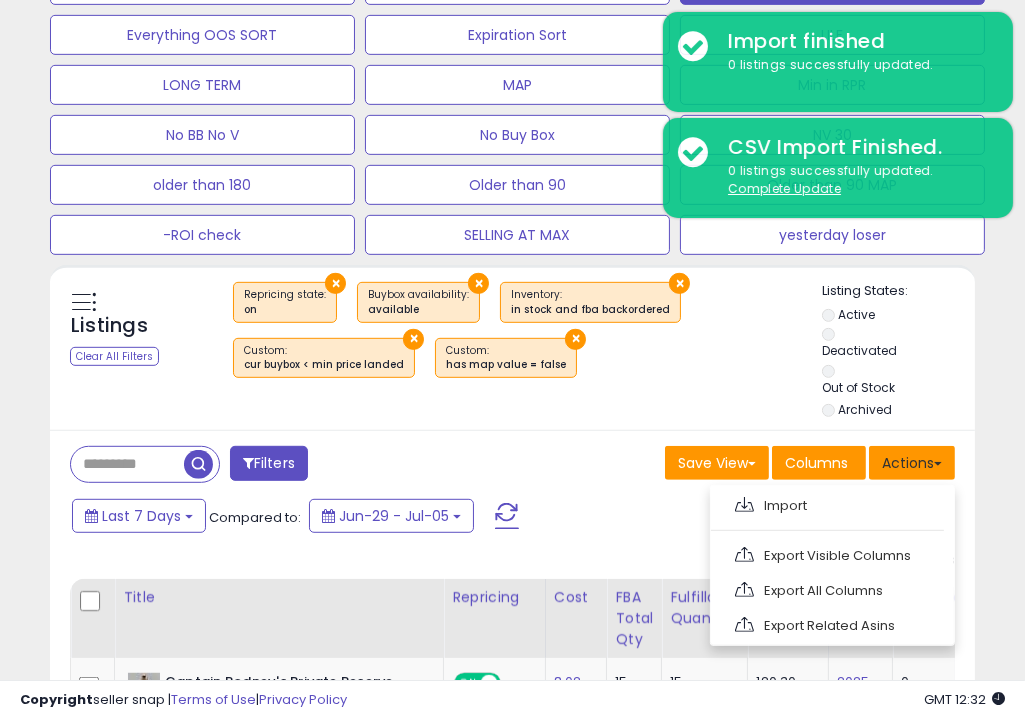 scroll, scrollTop: 1044, scrollLeft: 0, axis: vertical 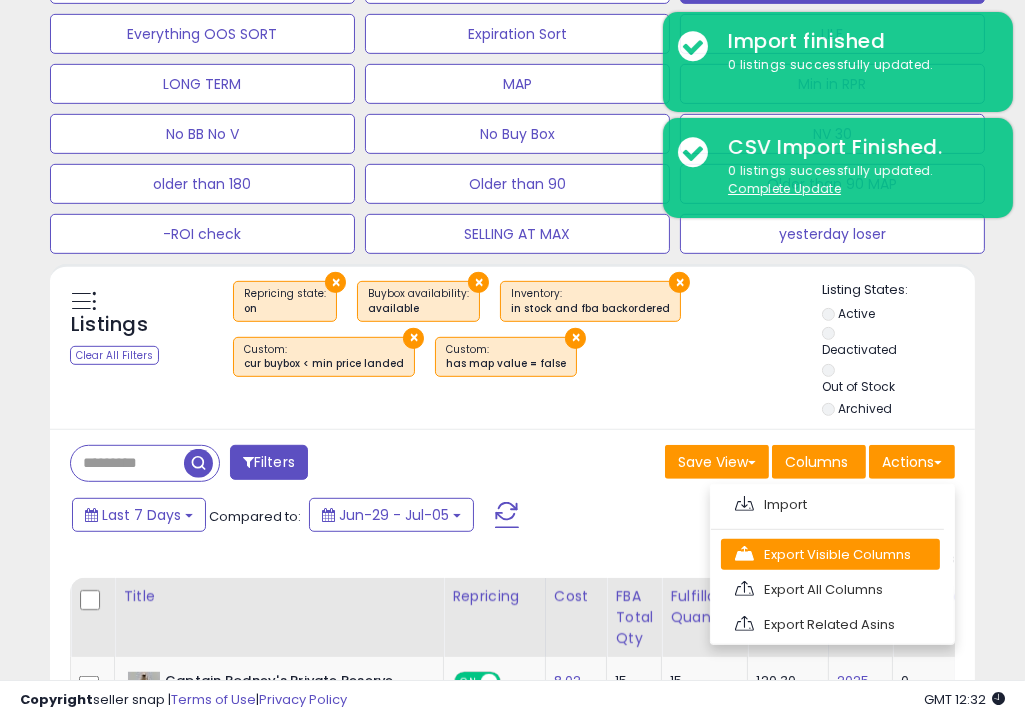 click on "Export Visible Columns" at bounding box center [830, 554] 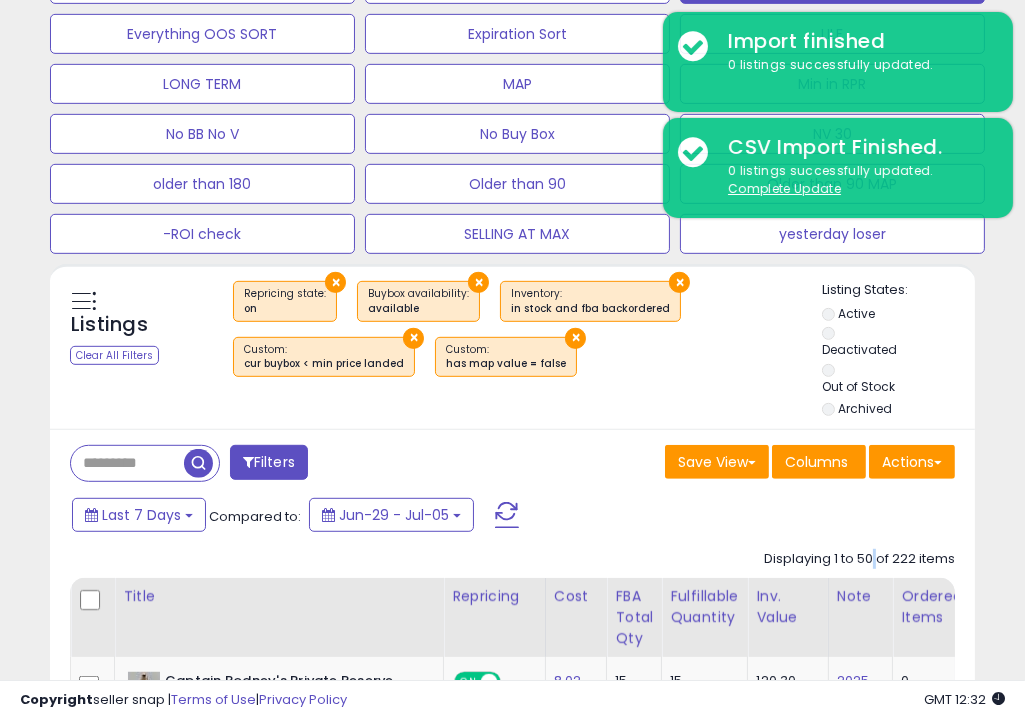 click on "Displaying 1 to 50 of 222 items" at bounding box center (859, 559) 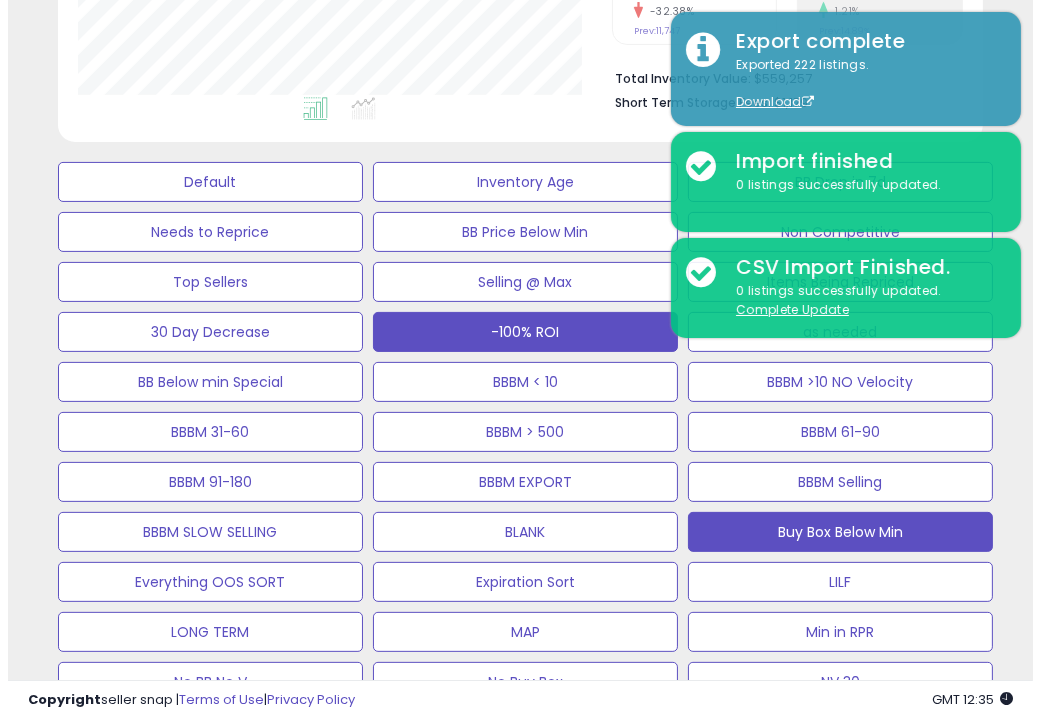 scroll, scrollTop: 495, scrollLeft: 0, axis: vertical 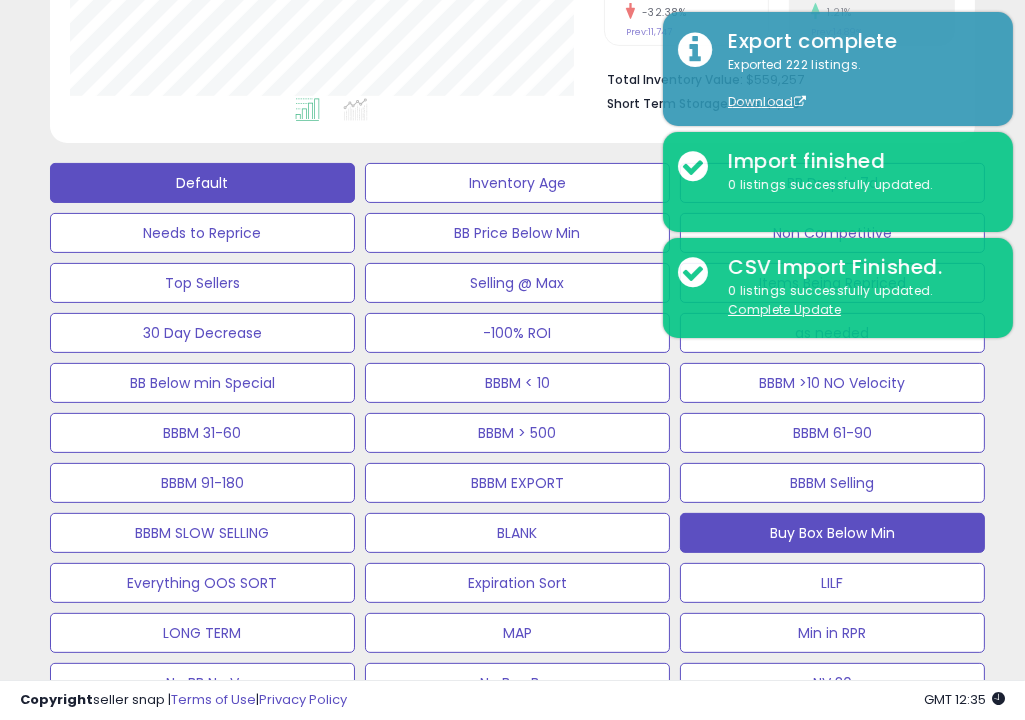 click on "Default" at bounding box center (202, 183) 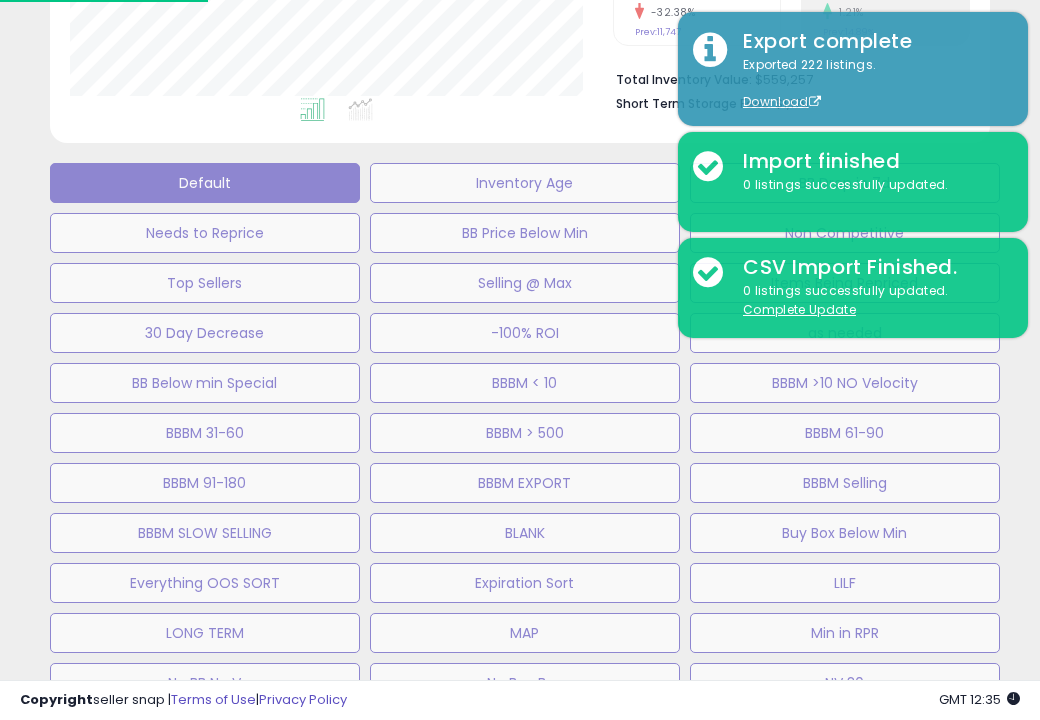 scroll, scrollTop: 999590, scrollLeft: 999457, axis: both 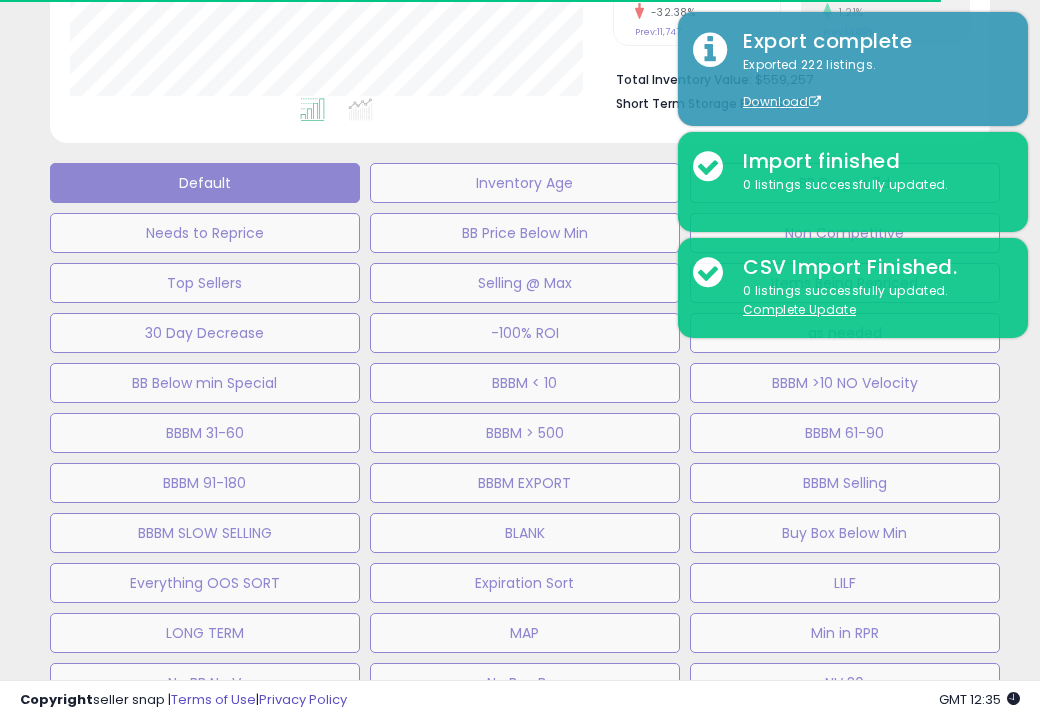 select on "**" 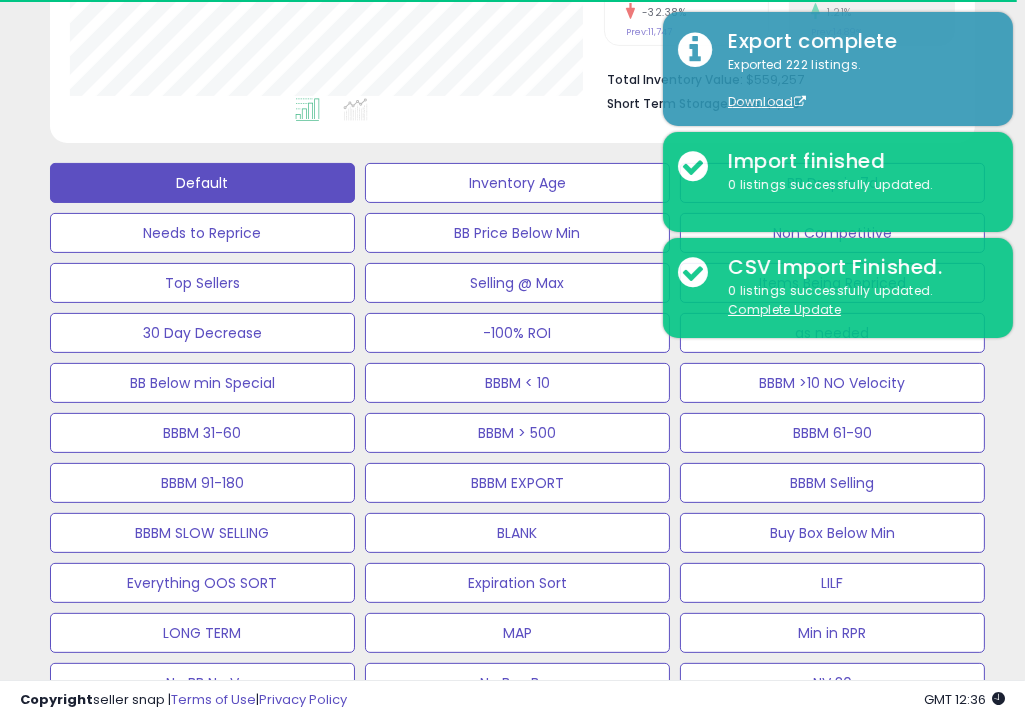 scroll, scrollTop: 409, scrollLeft: 533, axis: both 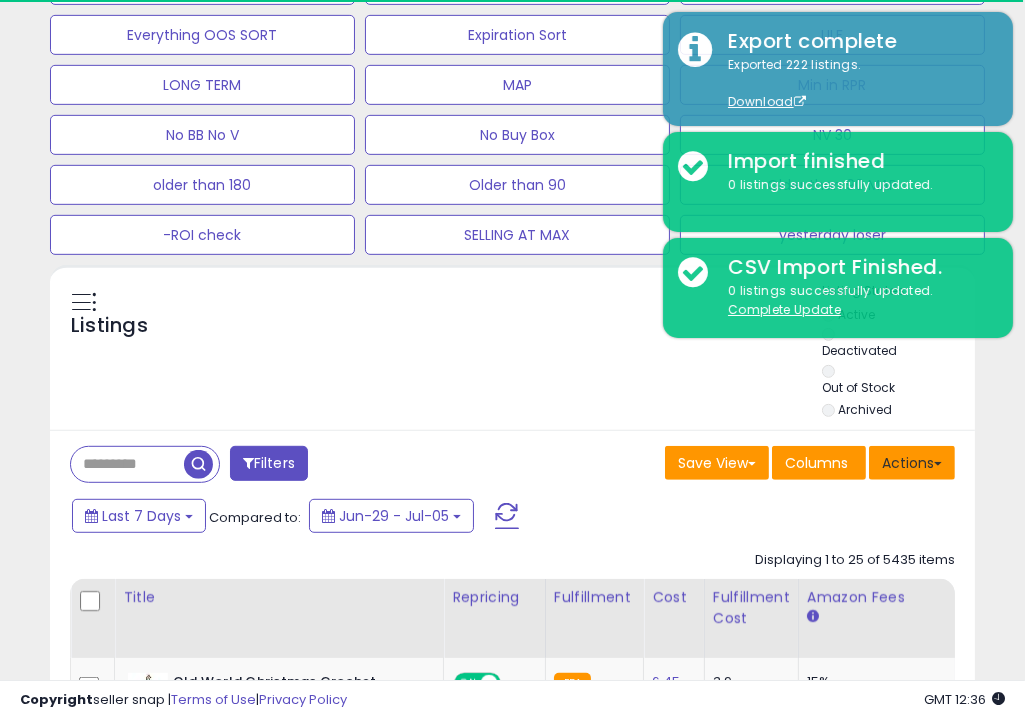 click on "Actions" at bounding box center (912, 463) 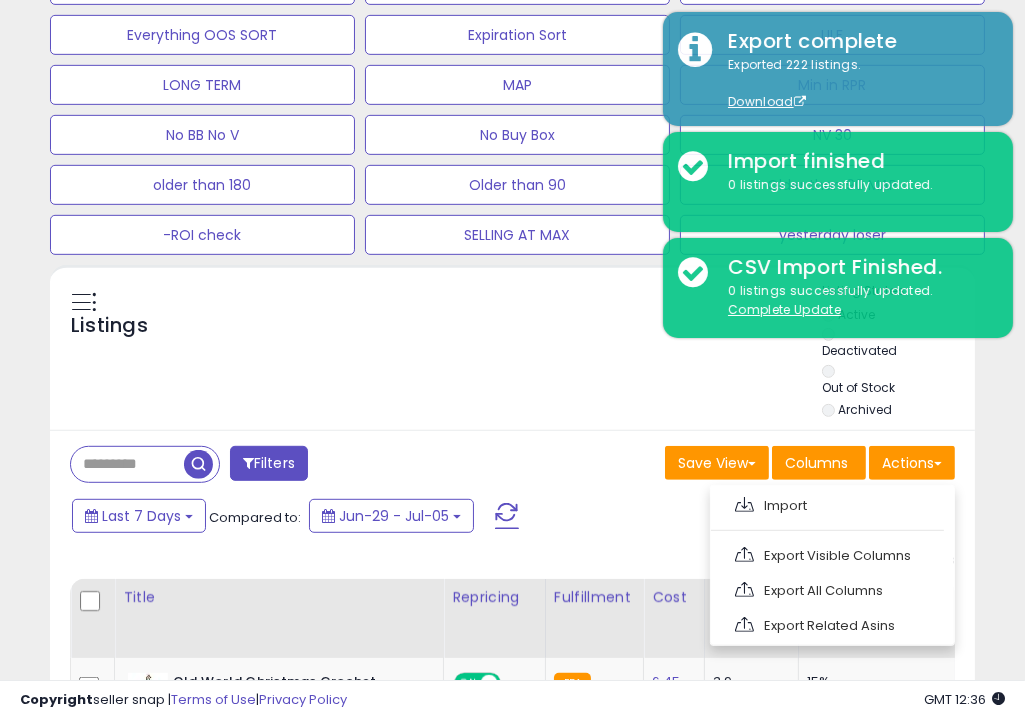 click on "Import
Export Visible Columns
Export All Columns
Export Related Asins" at bounding box center [832, 565] 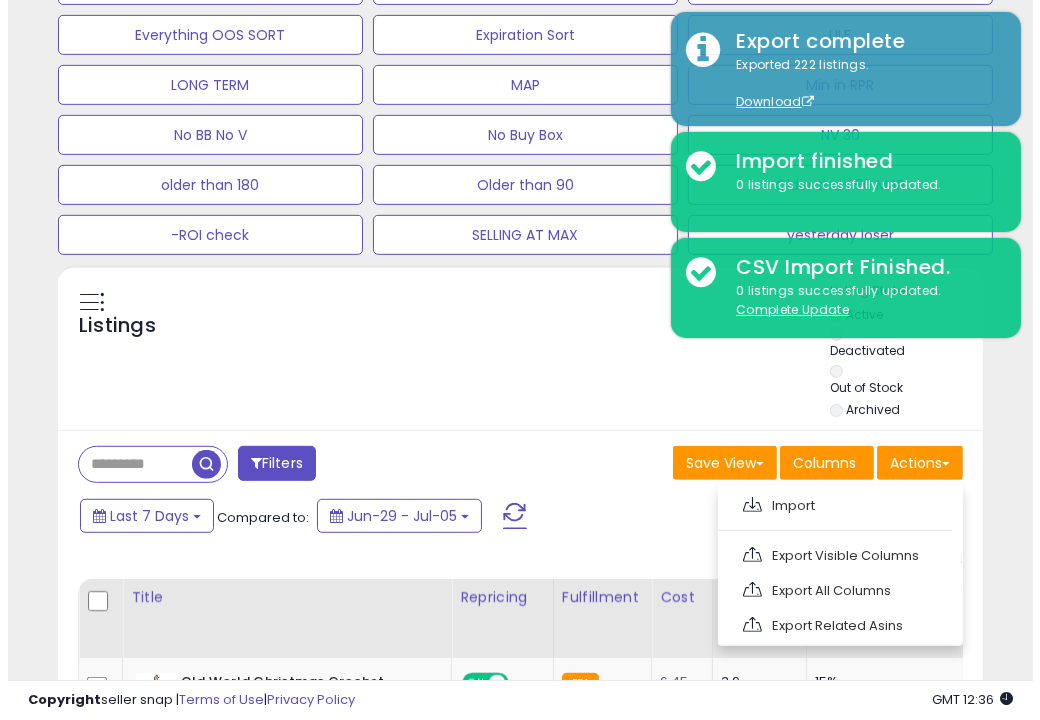 scroll, scrollTop: 409, scrollLeft: 533, axis: both 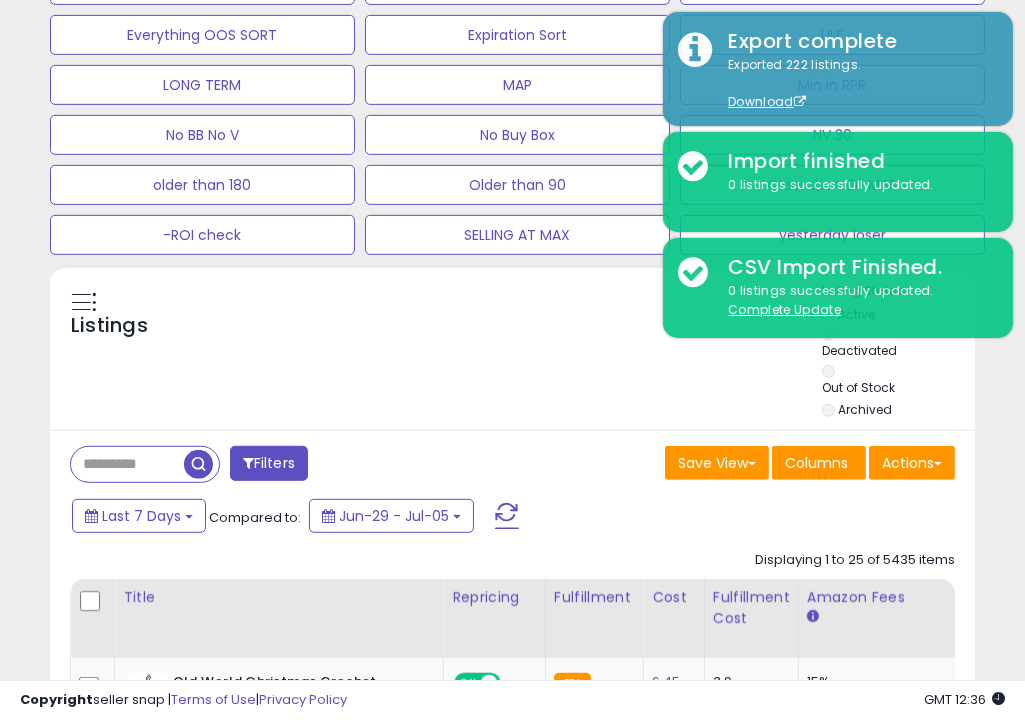 click on "Last 7 Days
Compared to:
Jun-29 - Jul-05" at bounding box center [509, 518] 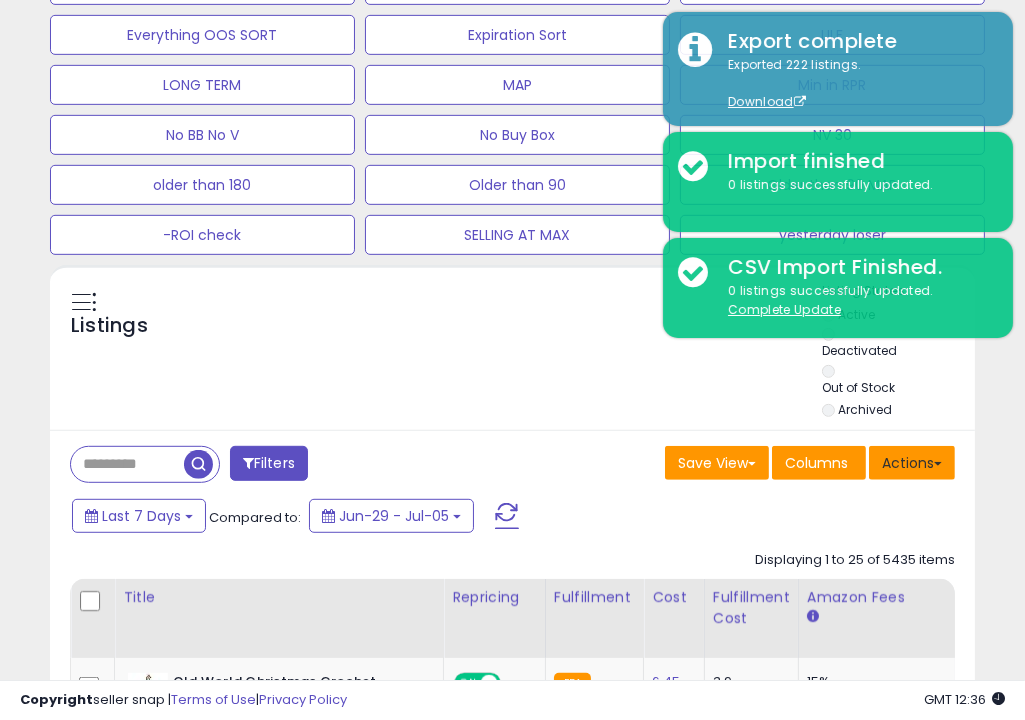 click on "Actions" at bounding box center (912, 463) 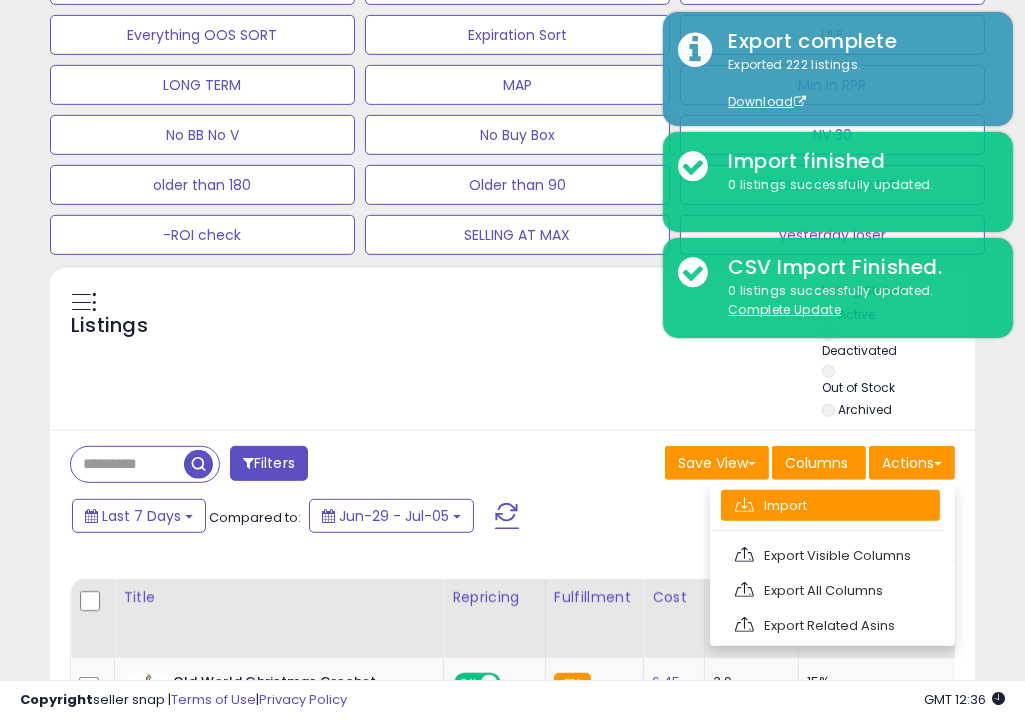 click on "Import" at bounding box center (830, 505) 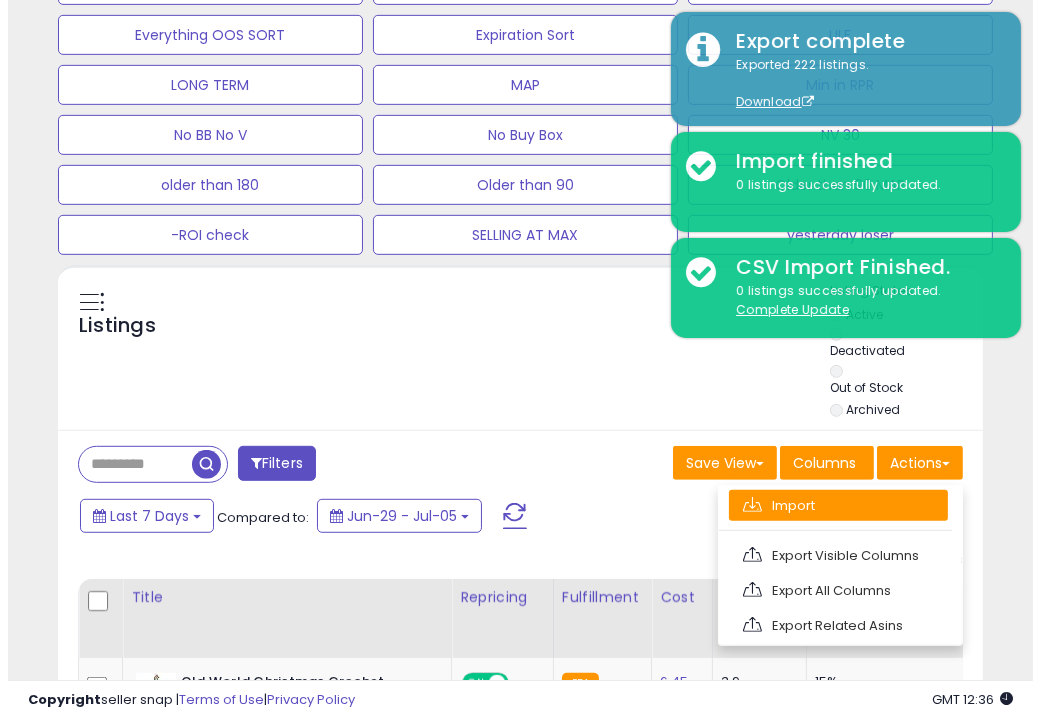 scroll, scrollTop: 999590, scrollLeft: 999457, axis: both 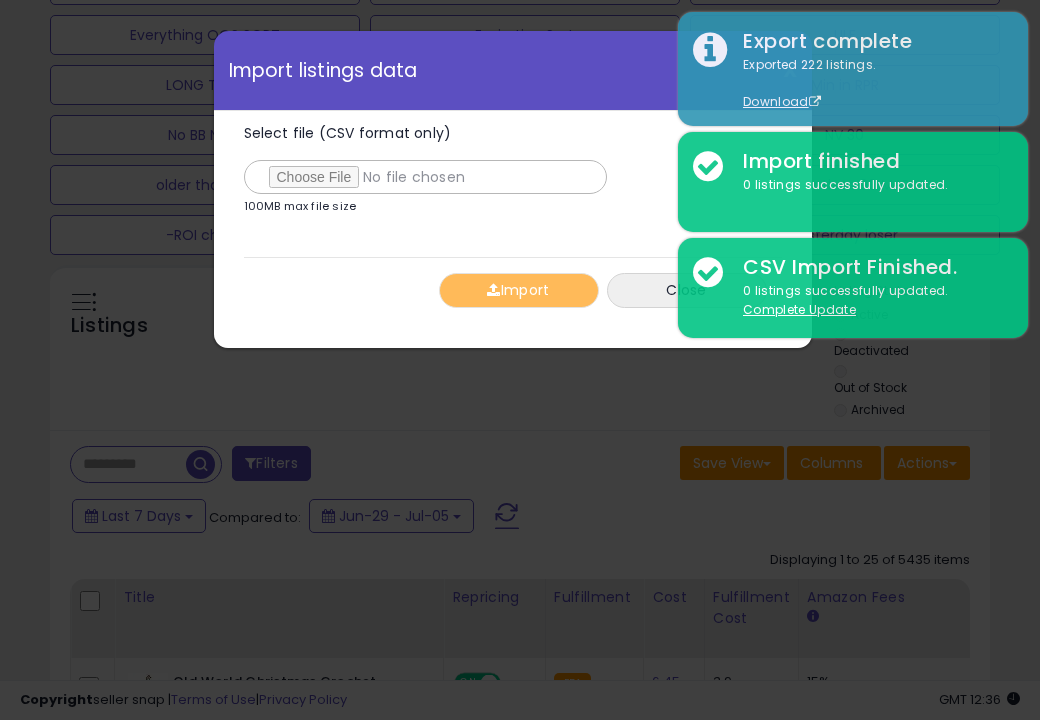 type on "**********" 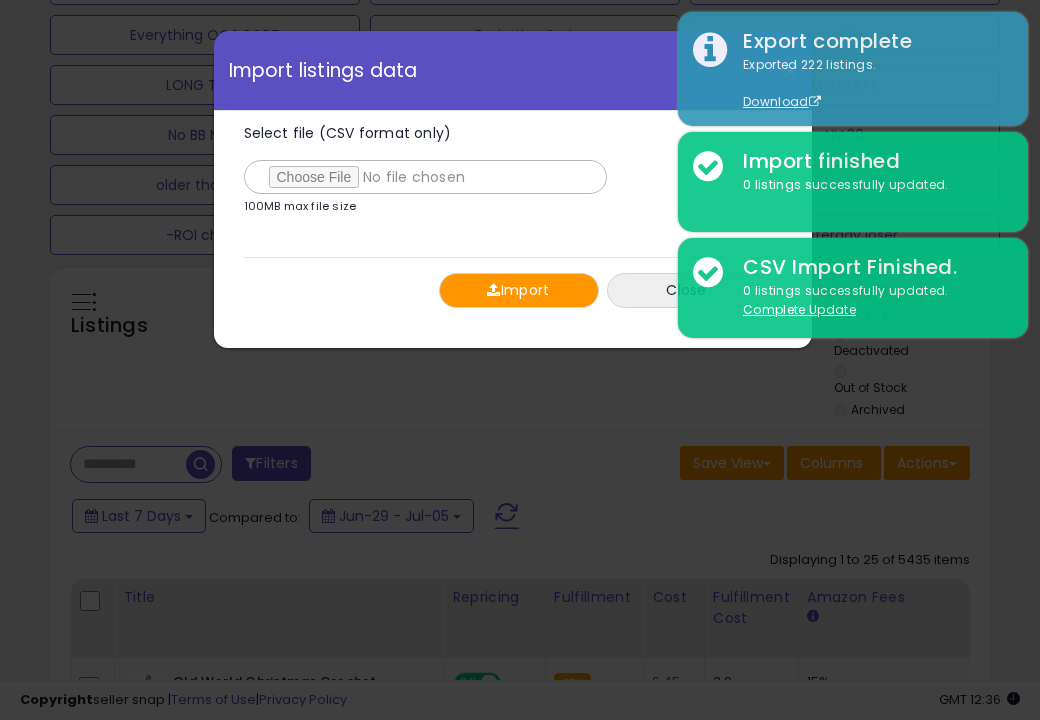 drag, startPoint x: 412, startPoint y: 212, endPoint x: 471, endPoint y: 291, distance: 98.600204 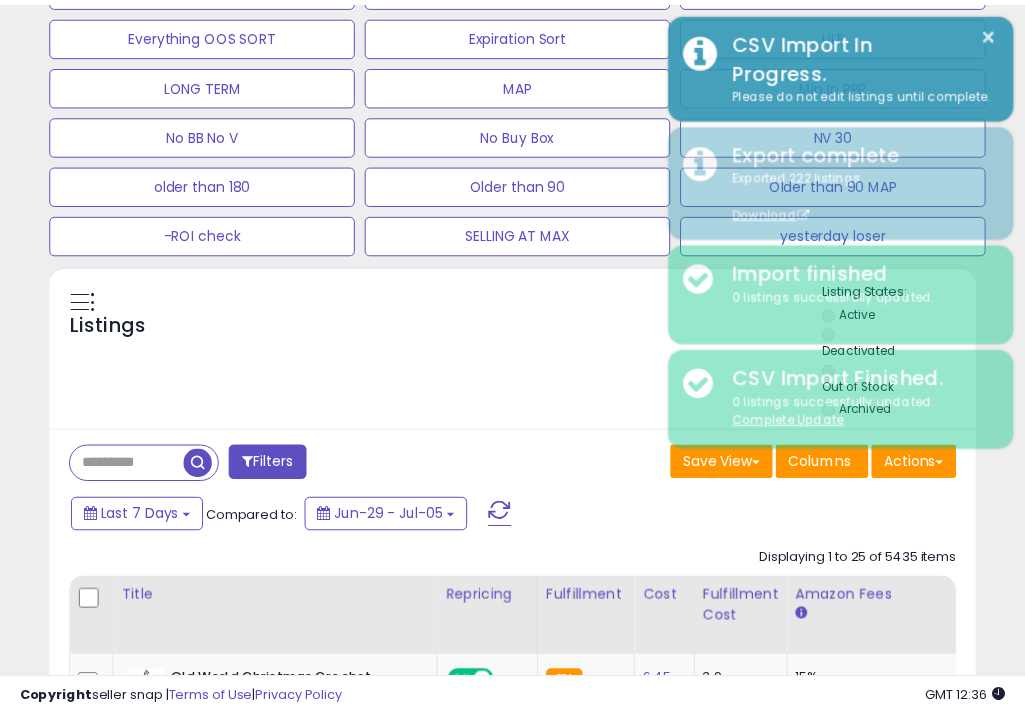 scroll, scrollTop: 409, scrollLeft: 533, axis: both 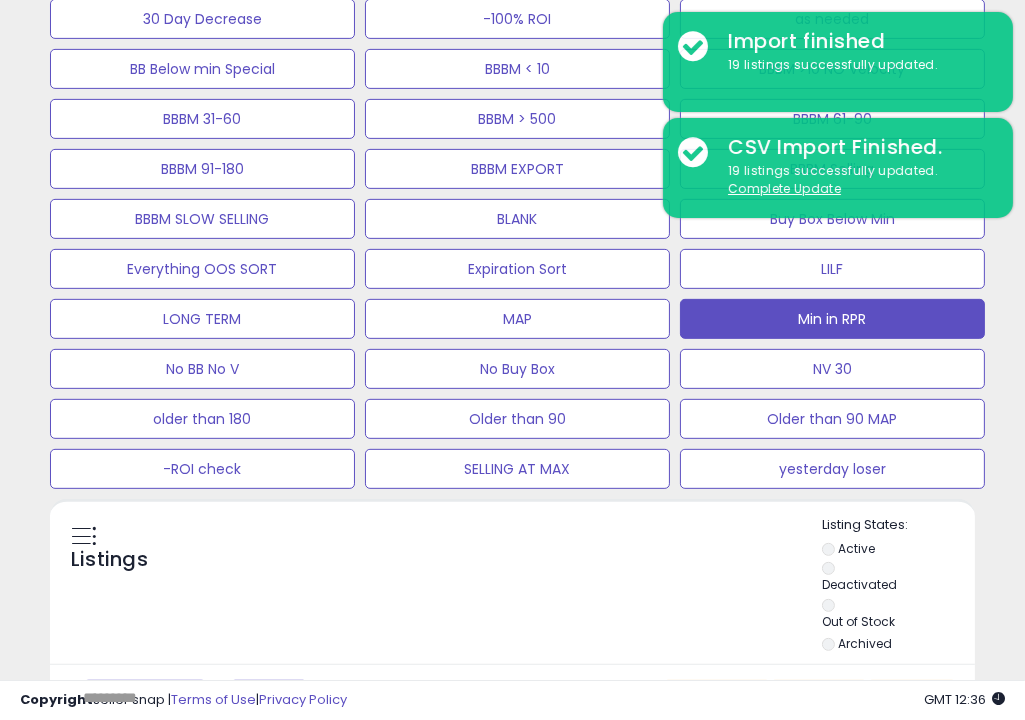 click on "Min in RPR" at bounding box center [517, -131] 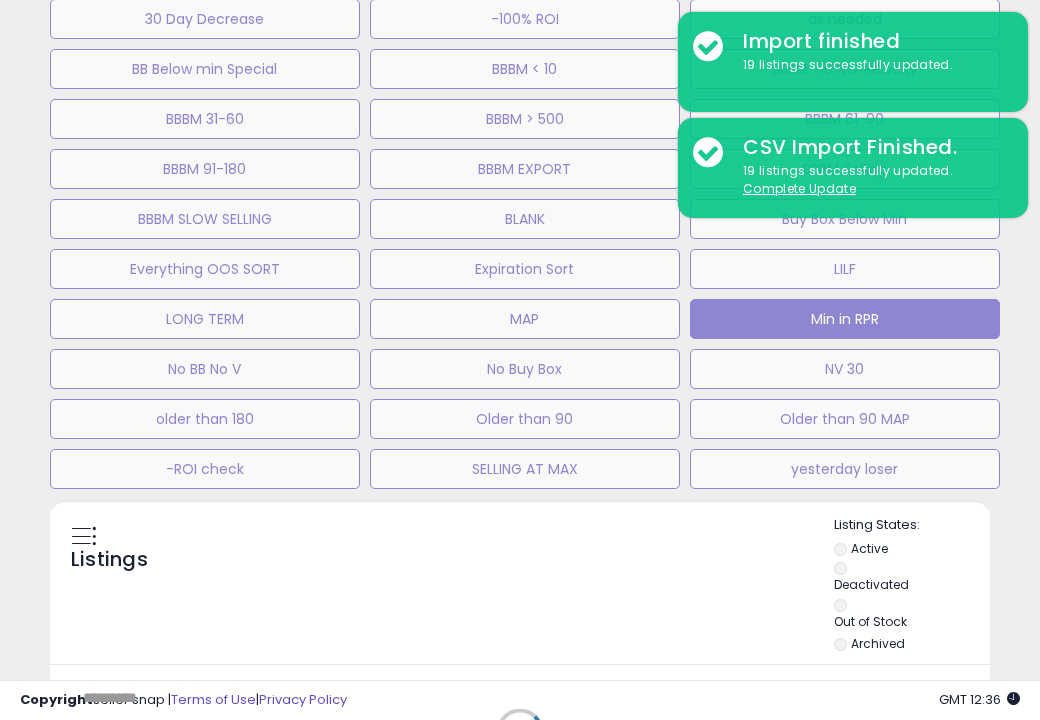 scroll, scrollTop: 999590, scrollLeft: 999457, axis: both 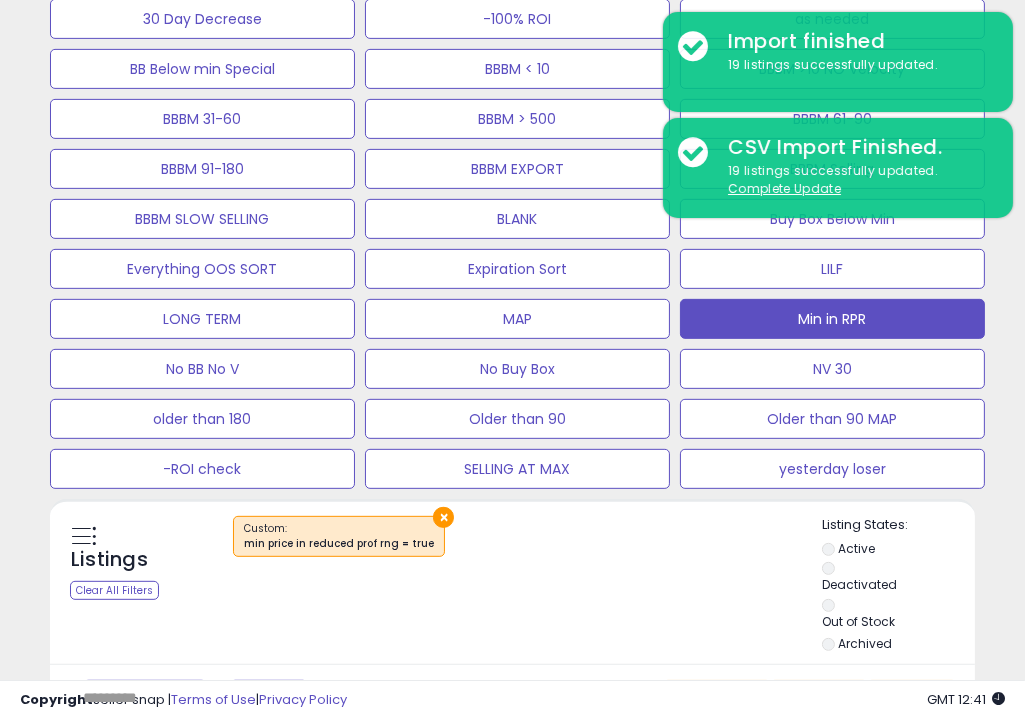 click on "Listings
Clear All Filters
× Listing States:" at bounding box center (512, 586) 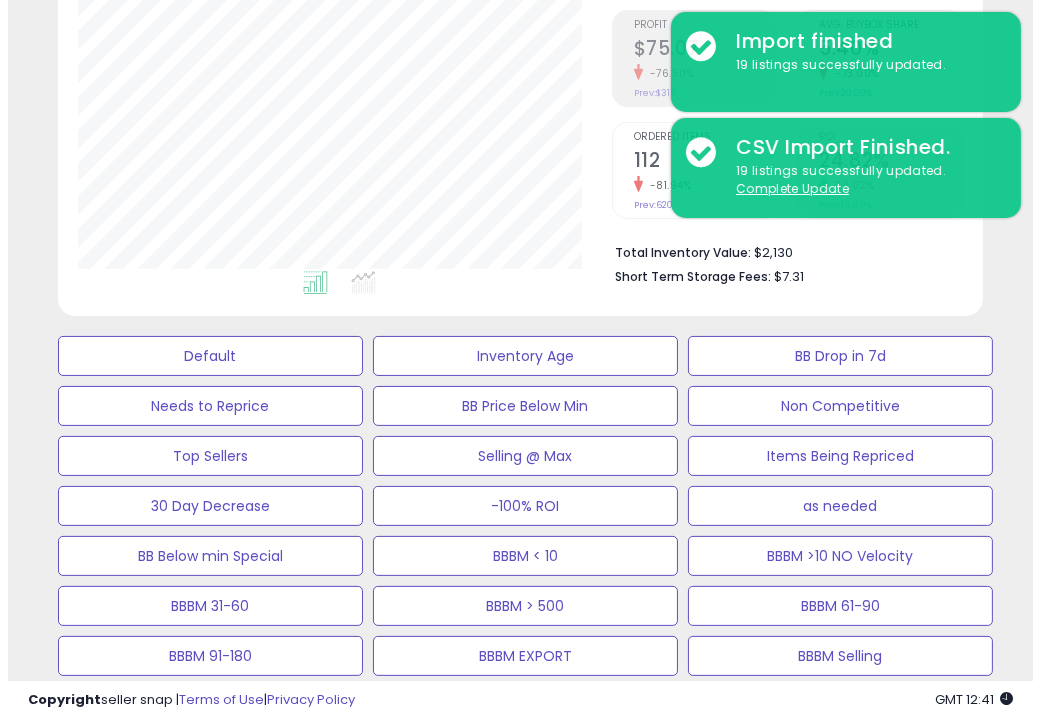 scroll, scrollTop: 309, scrollLeft: 0, axis: vertical 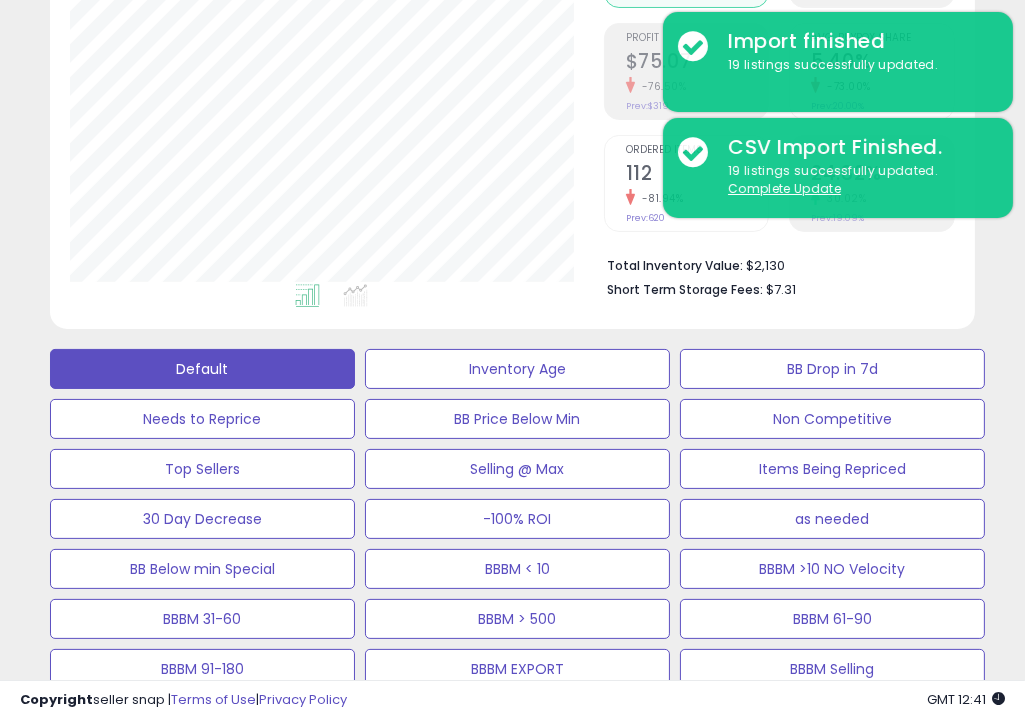 click on "Default" at bounding box center [202, 369] 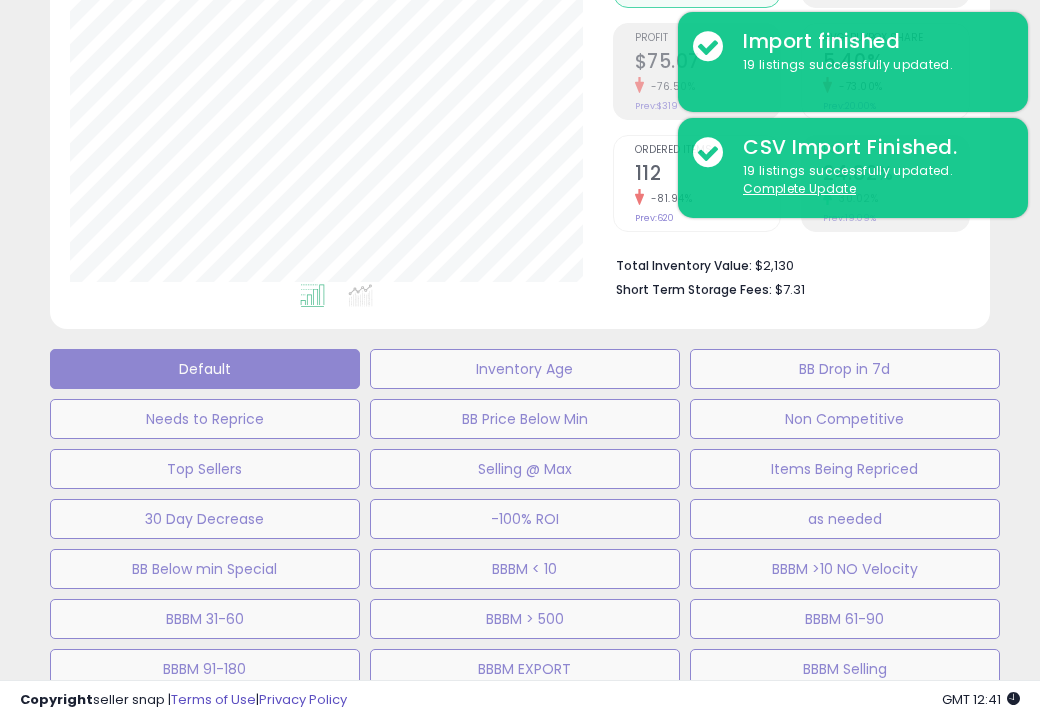 scroll, scrollTop: 999590, scrollLeft: 999457, axis: both 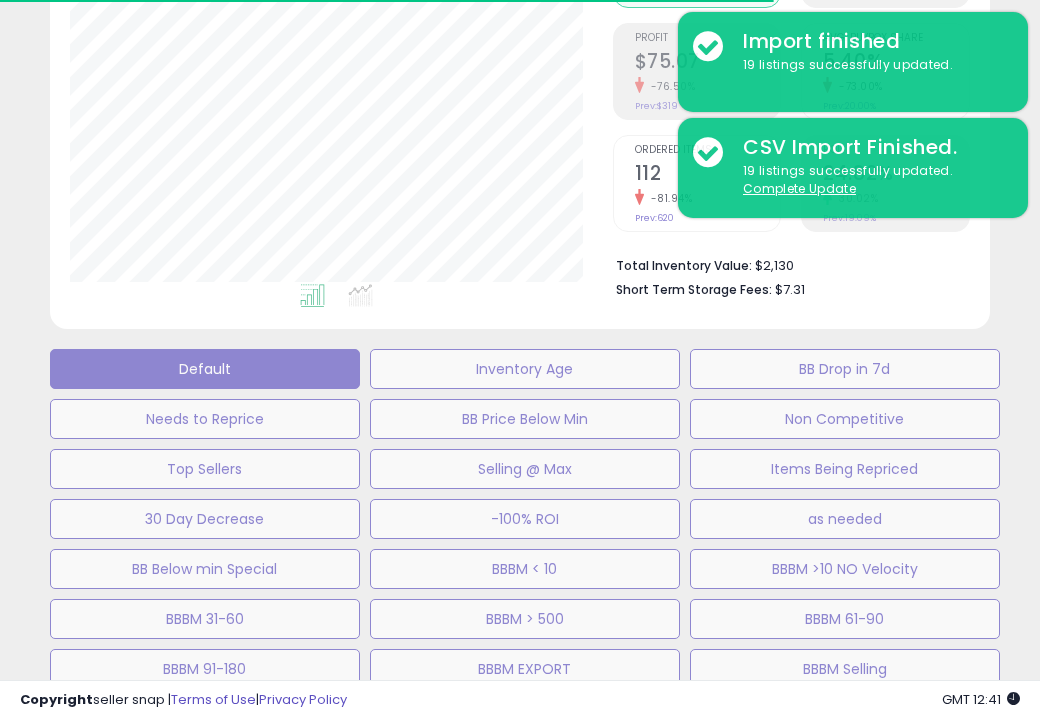 select on "**" 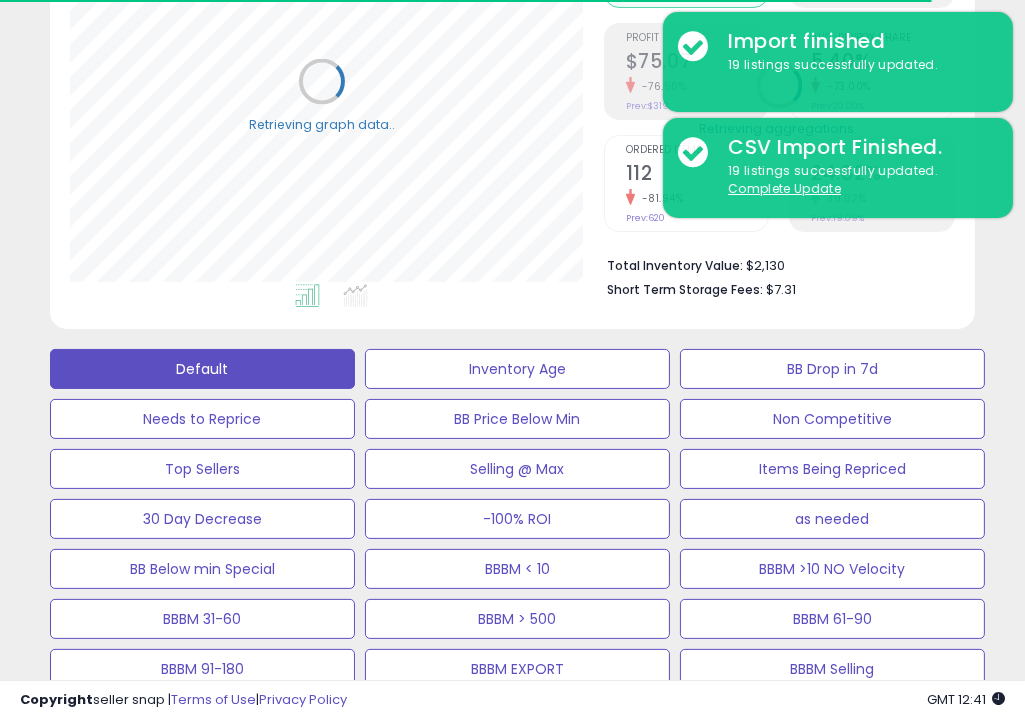 scroll, scrollTop: 409, scrollLeft: 533, axis: both 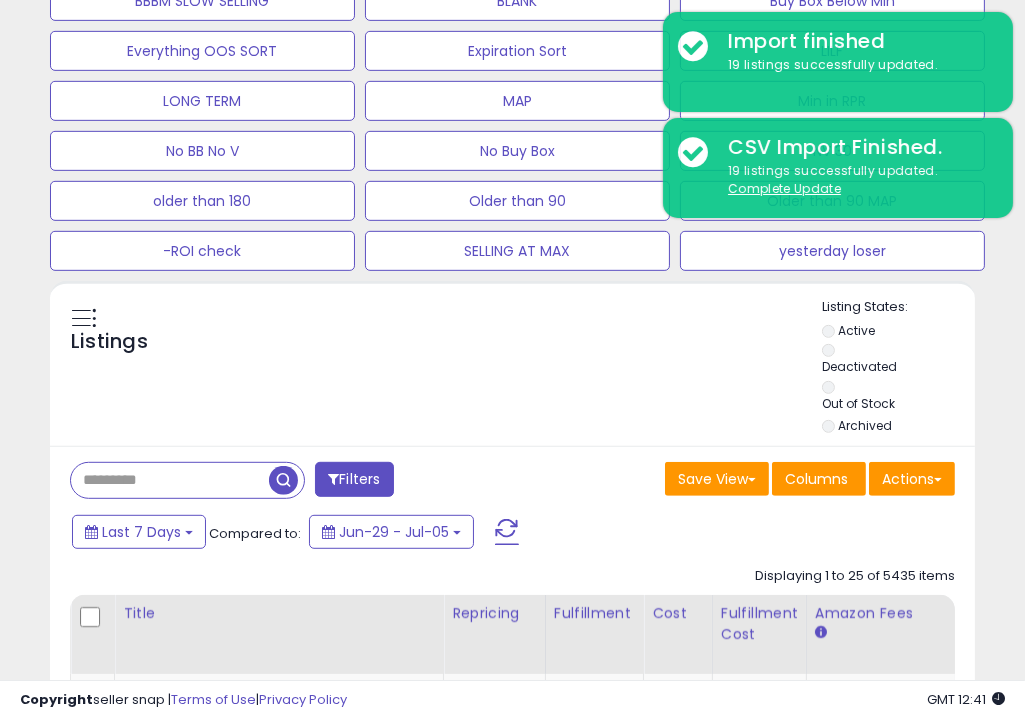 click at bounding box center [170, 480] 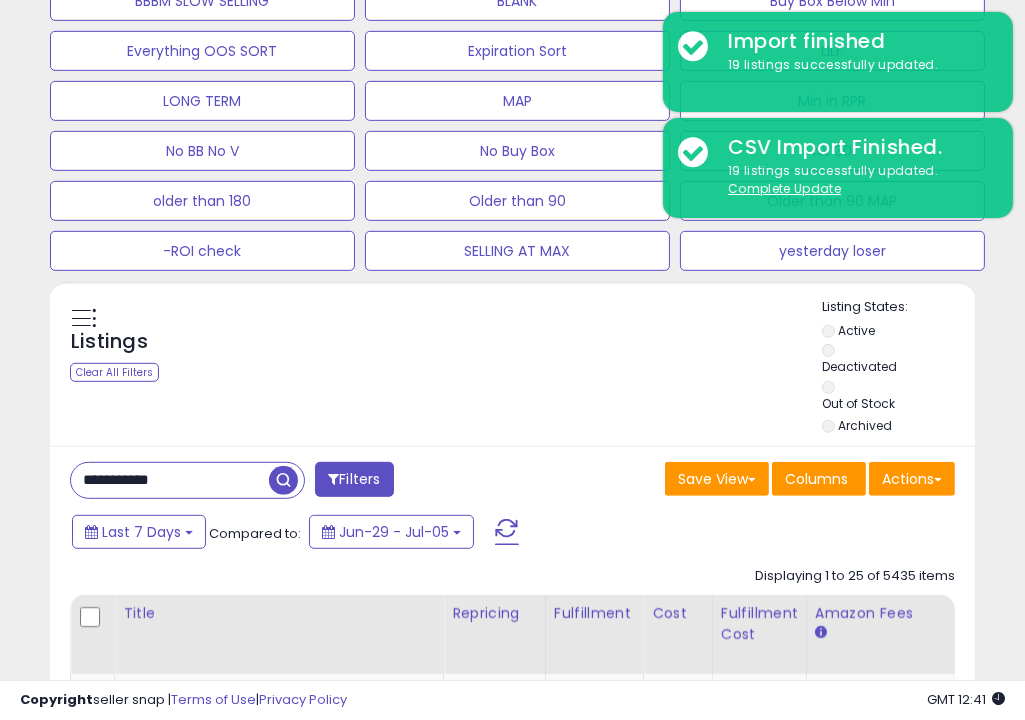 type on "**********" 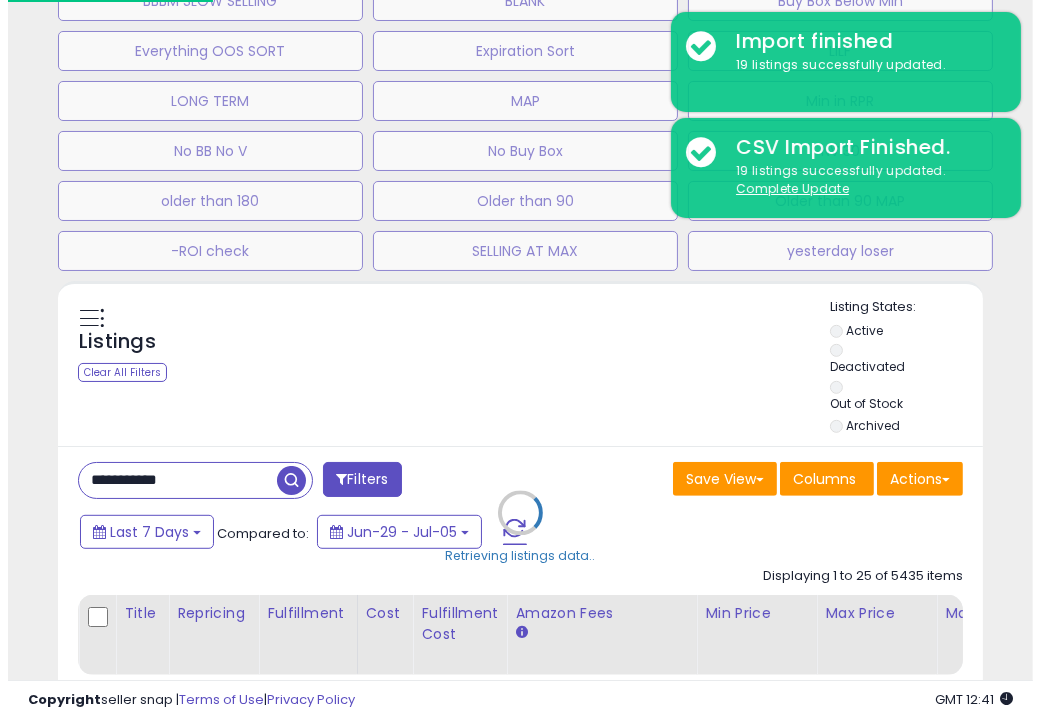 scroll, scrollTop: 999590, scrollLeft: 999457, axis: both 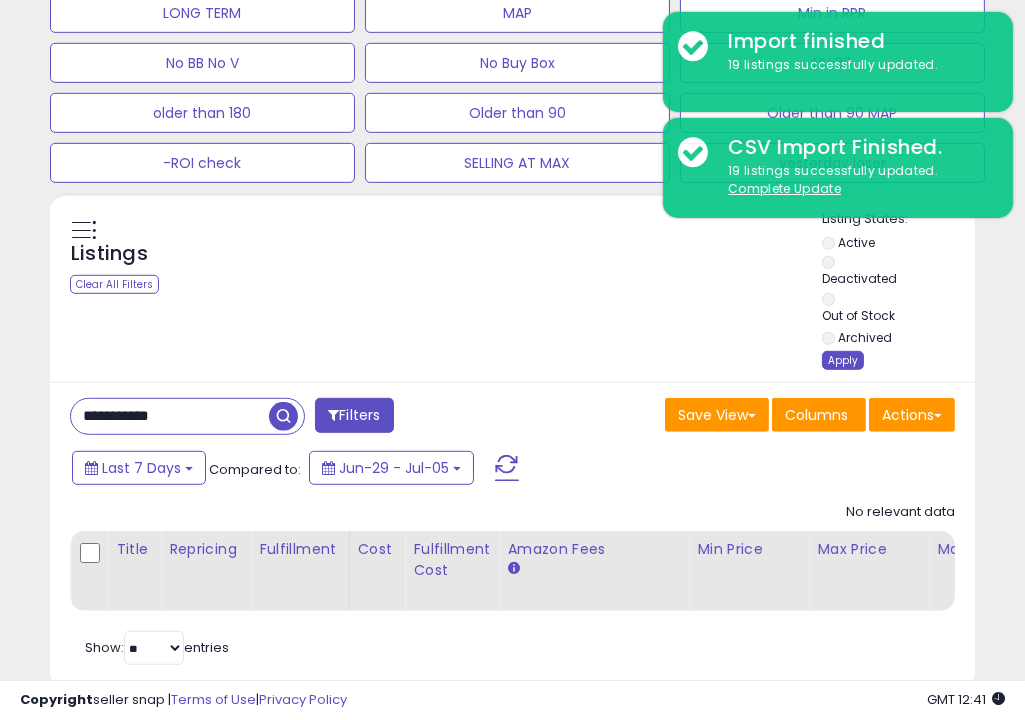 click on "Apply" at bounding box center [843, 360] 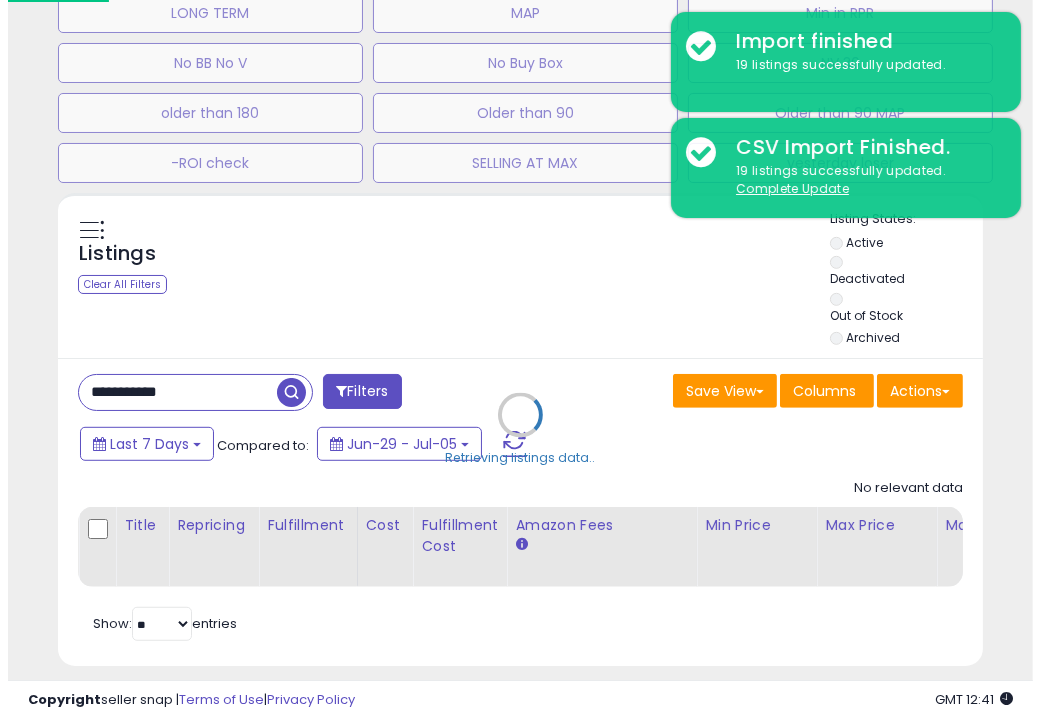 scroll, scrollTop: 999590, scrollLeft: 999457, axis: both 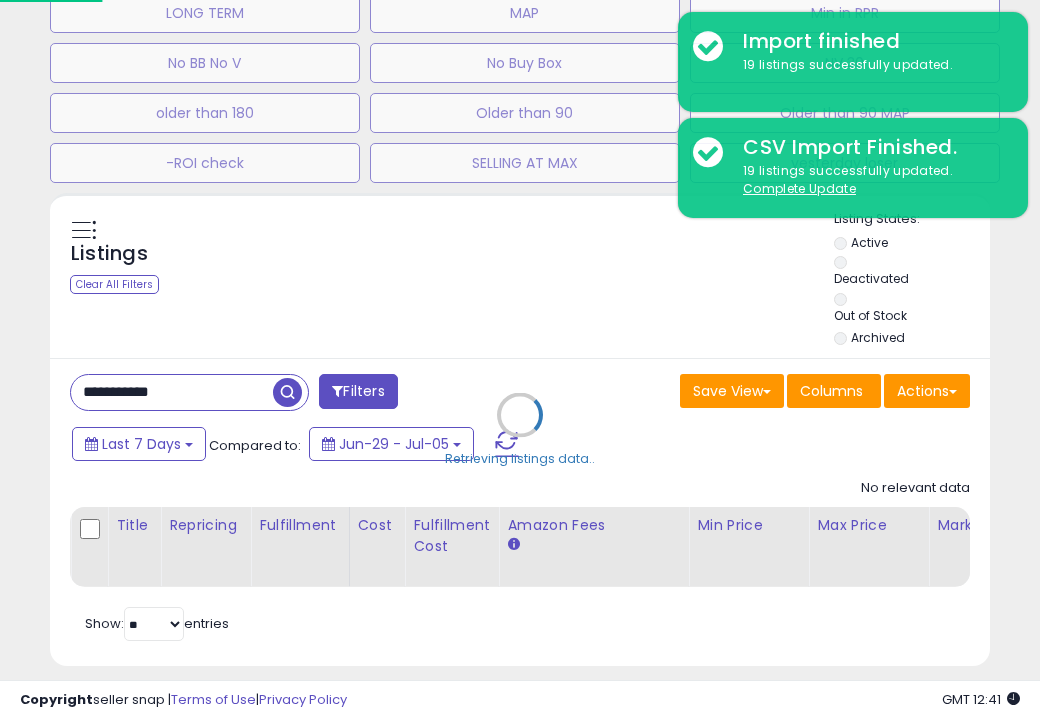 click on "Retrieving listings data.." at bounding box center [520, 429] 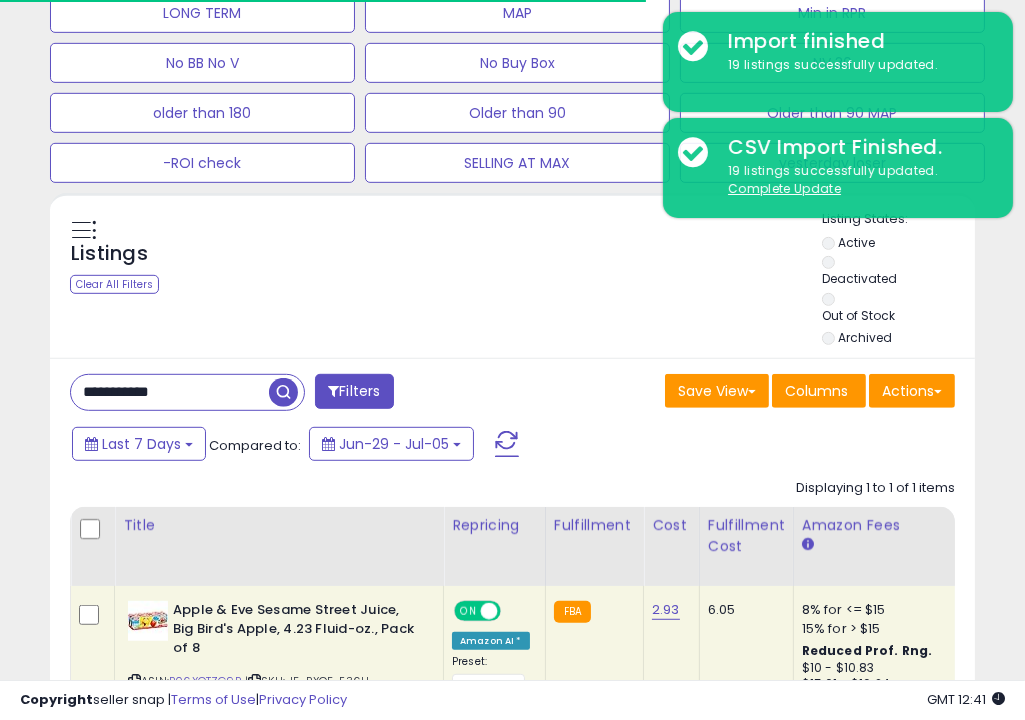 scroll, scrollTop: 409, scrollLeft: 533, axis: both 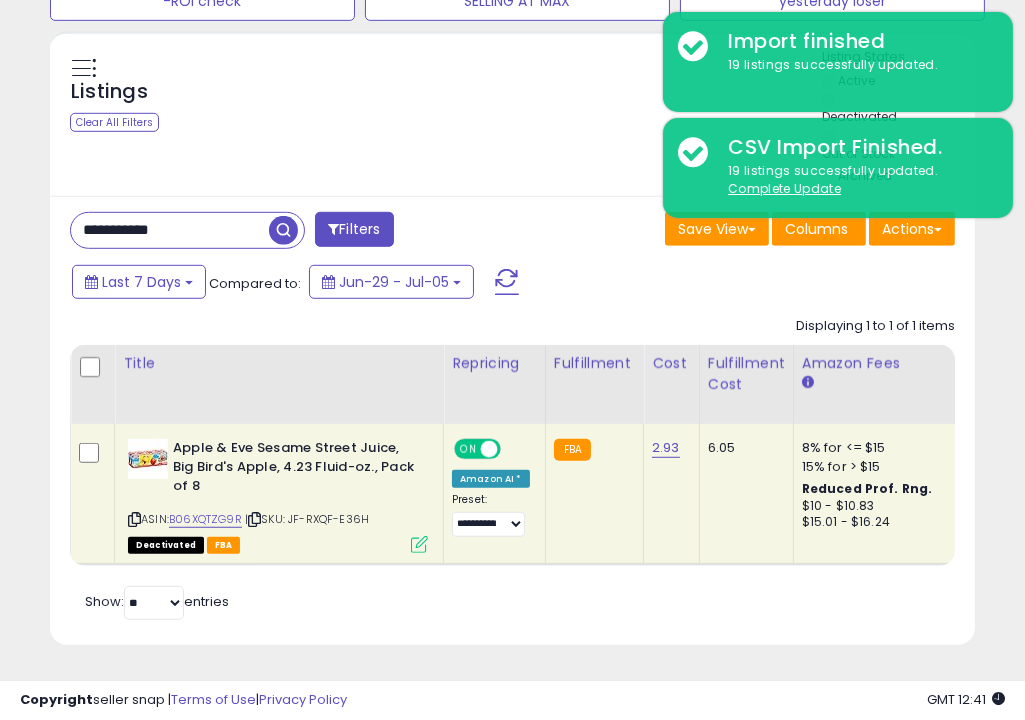 click on "6.05" 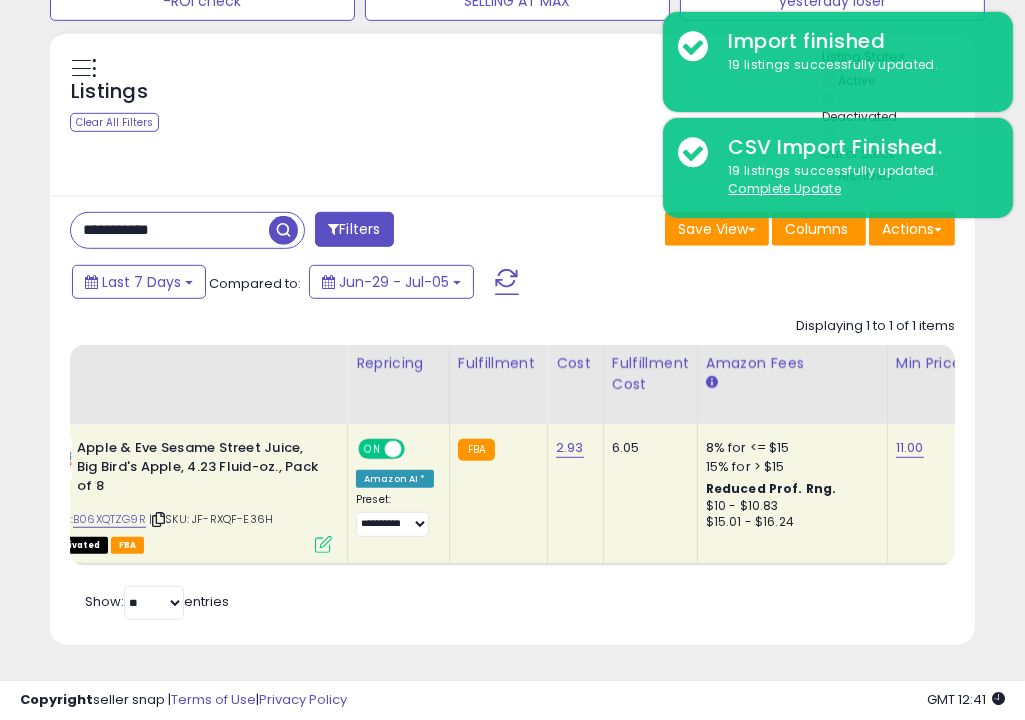 scroll, scrollTop: 0, scrollLeft: 395, axis: horizontal 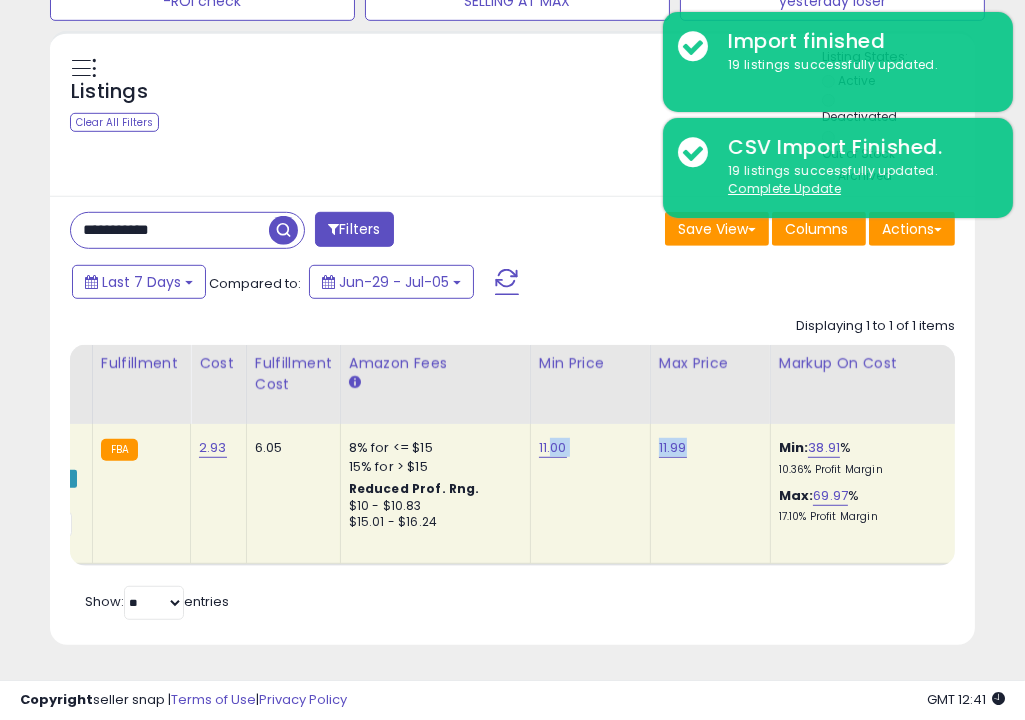 drag, startPoint x: 683, startPoint y: 536, endPoint x: 539, endPoint y: 429, distance: 179.40178 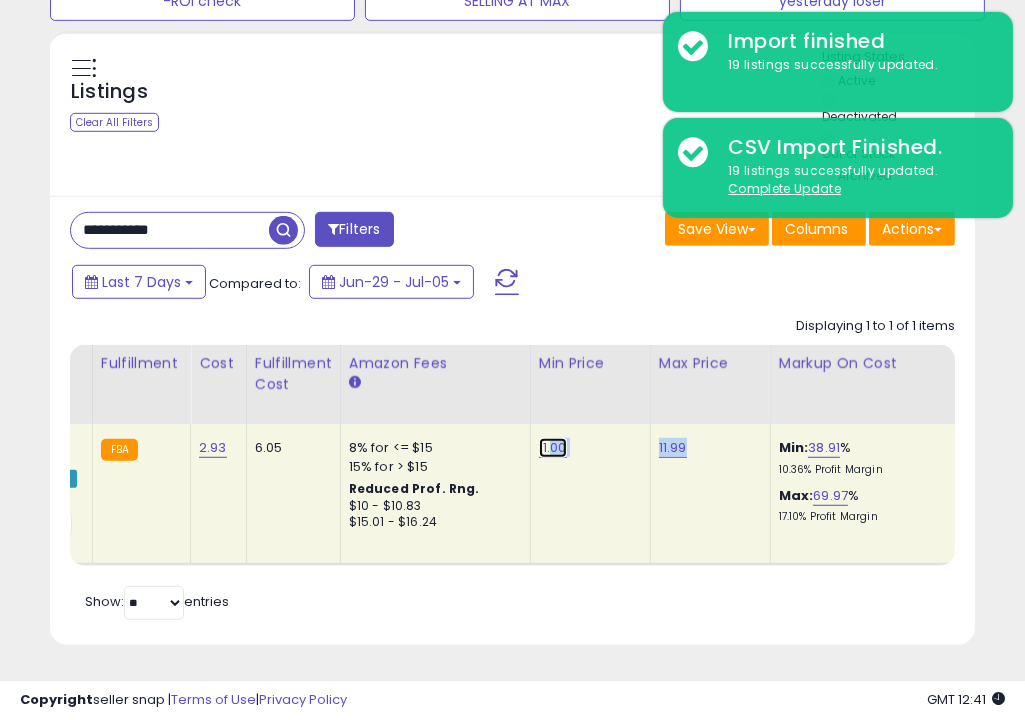 click on "11.00" at bounding box center [553, 448] 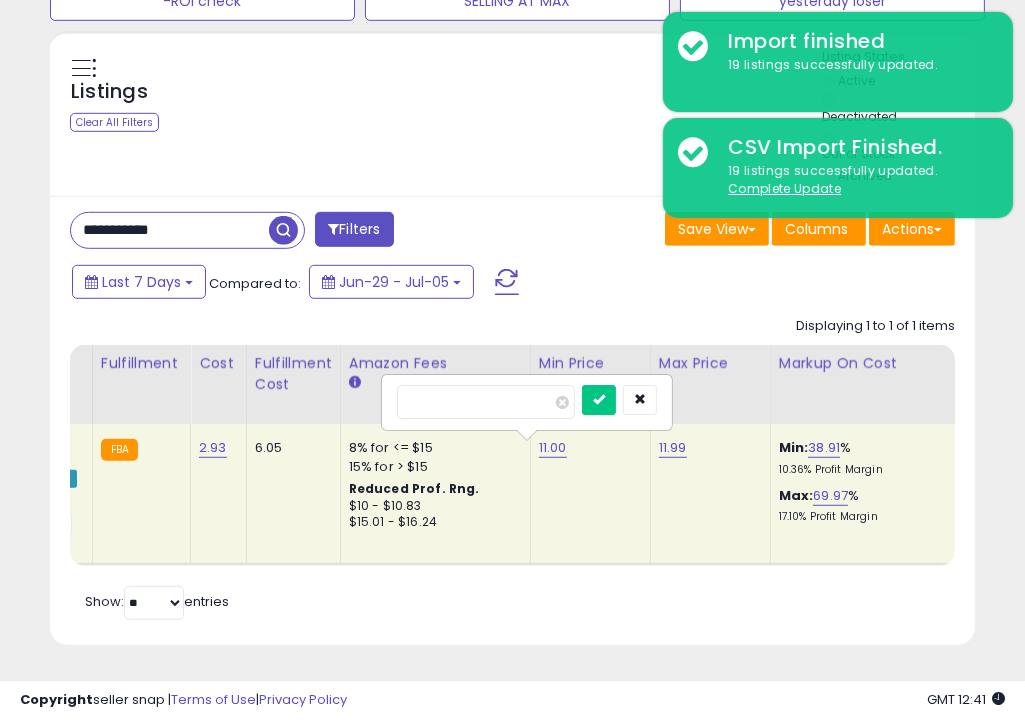 drag, startPoint x: 516, startPoint y: 397, endPoint x: 415, endPoint y: 368, distance: 105.080925 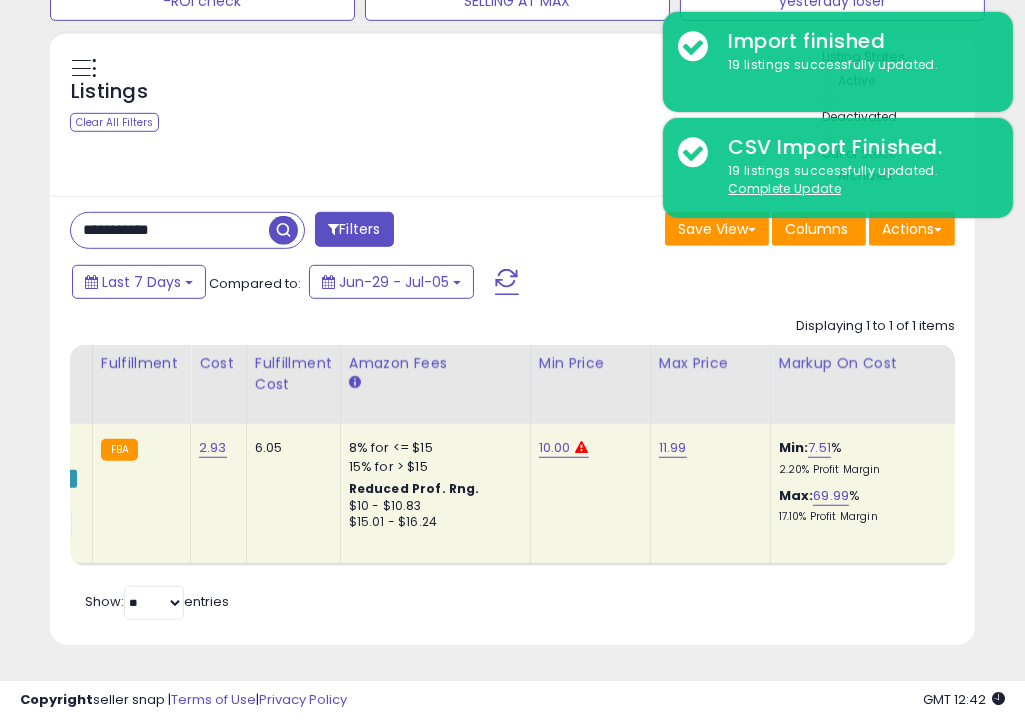 click on "**********" at bounding box center [512, 420] 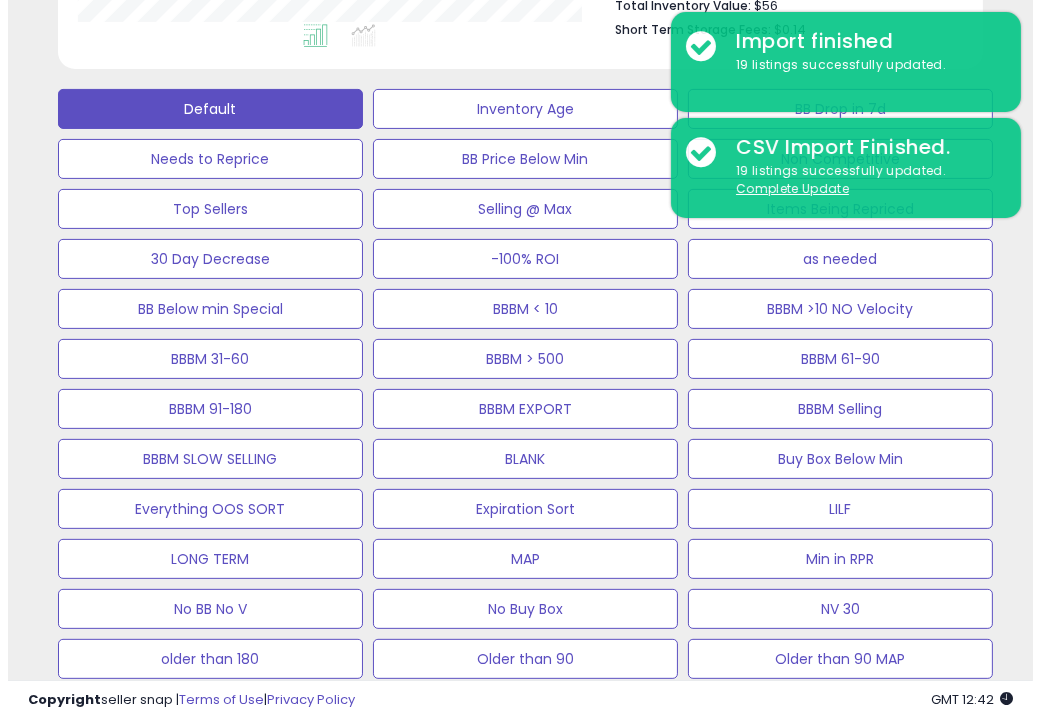 scroll, scrollTop: 518, scrollLeft: 0, axis: vertical 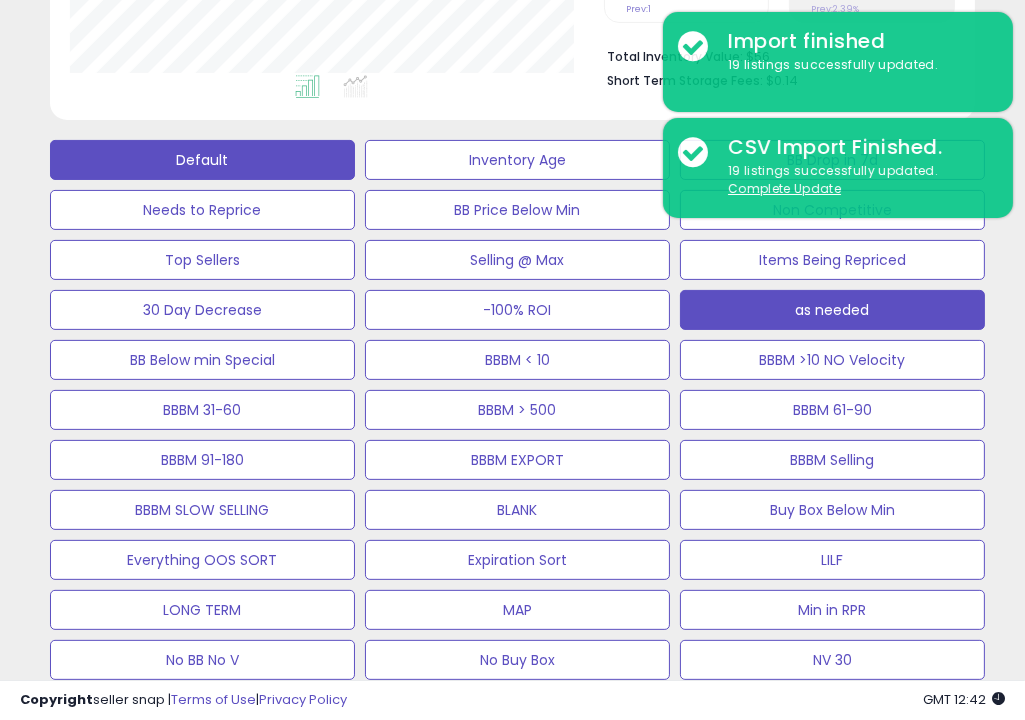 click on "as needed" at bounding box center [517, 160] 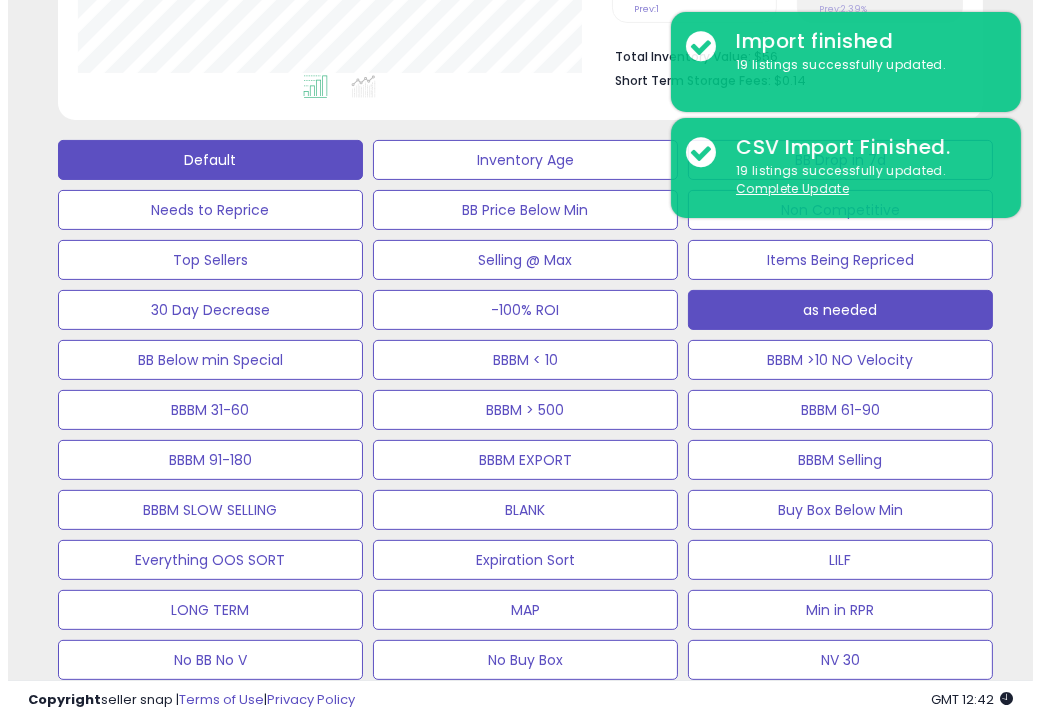 scroll, scrollTop: 999590, scrollLeft: 999457, axis: both 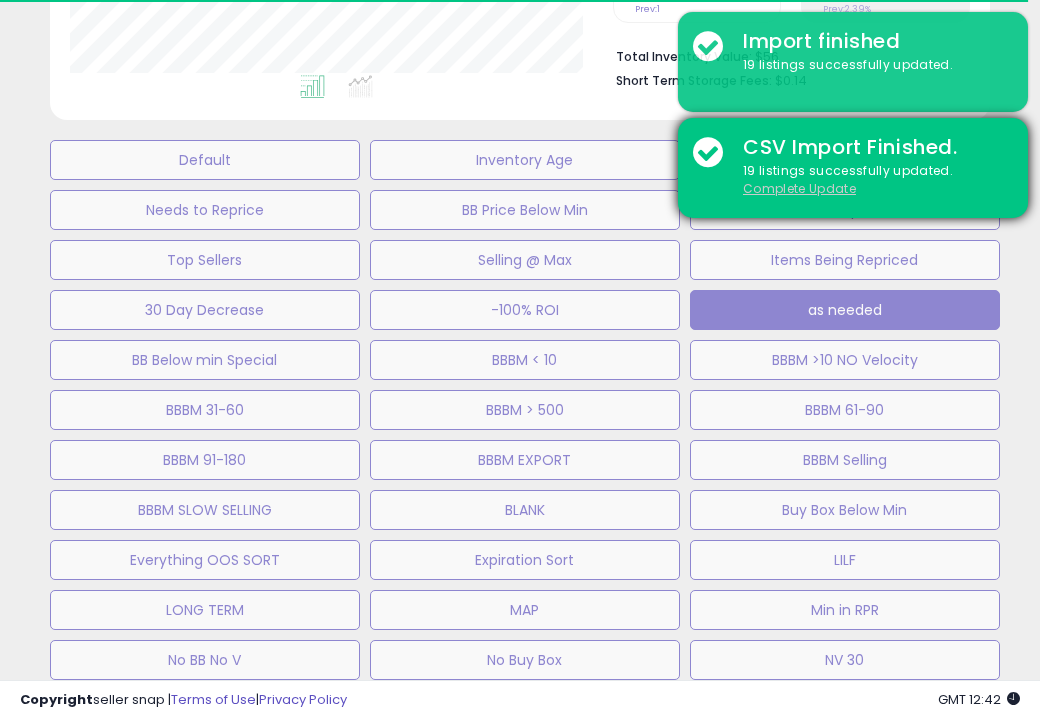 click on "Complete Update" at bounding box center [799, 188] 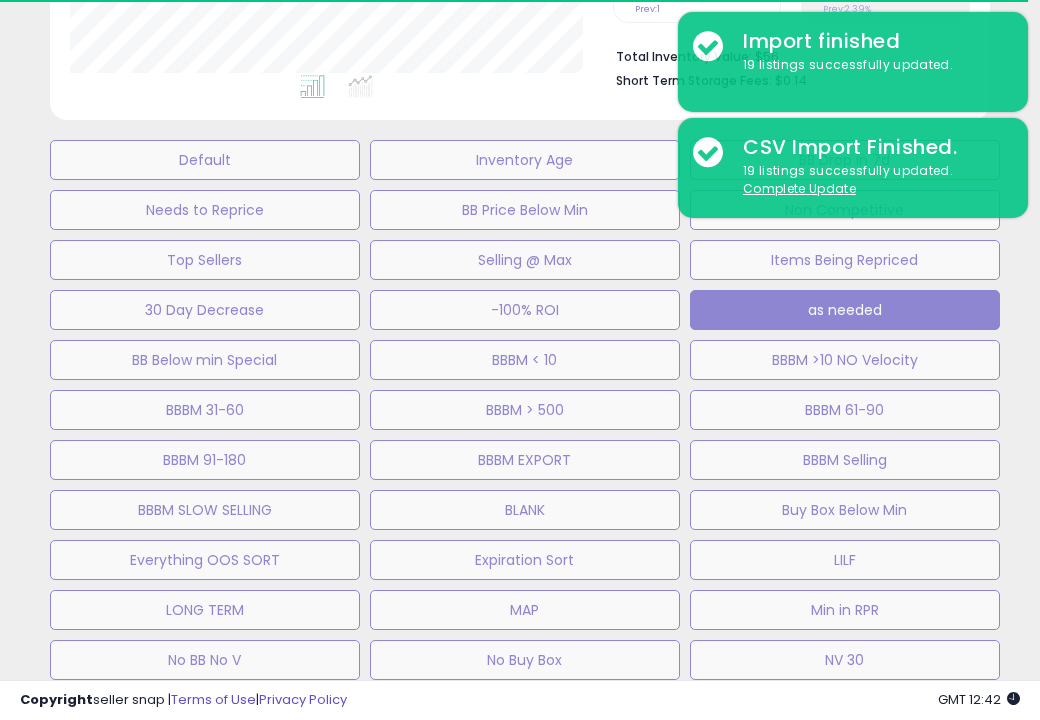 type 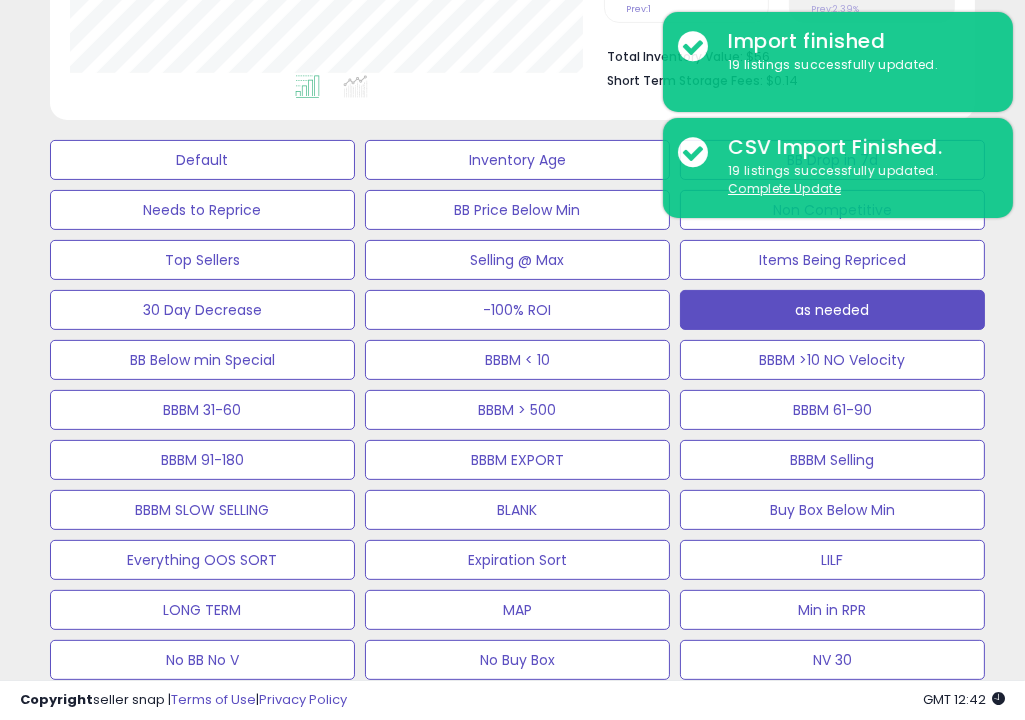 scroll, scrollTop: 409, scrollLeft: 533, axis: both 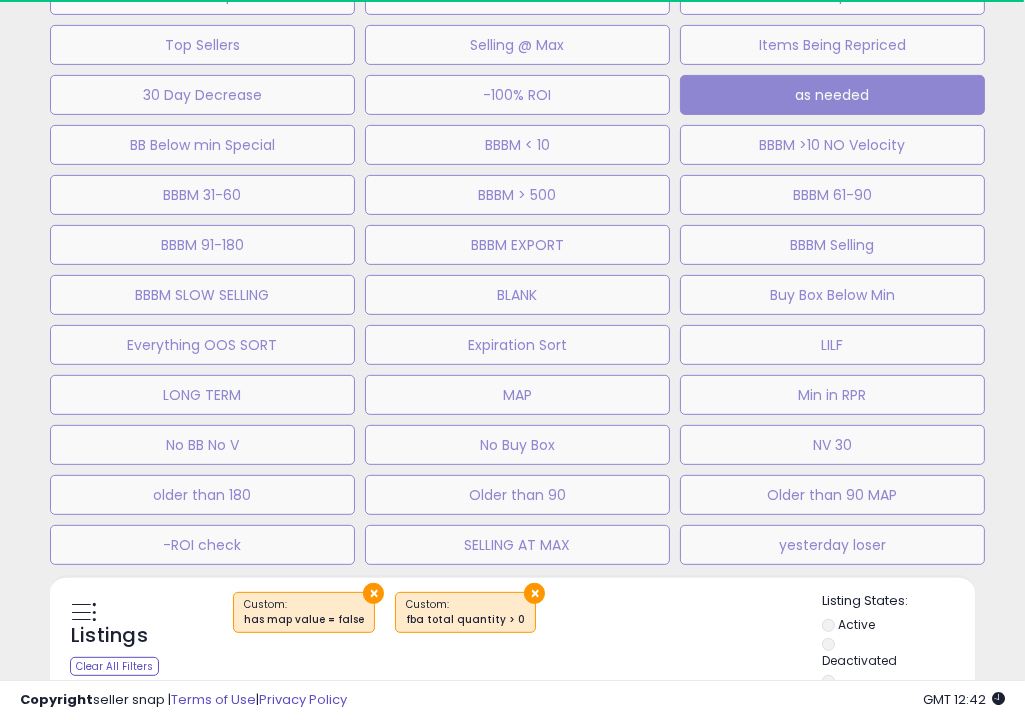 click on "Default
Inventory Age
BB Drop in 7d
Needs to Reprice
BB Price Below Min
Non Competitive
Top Sellers
Selling @ Max
Items Being Repriced
30 Day Decrease
-100% ROI
as needed
BB Below min Special" 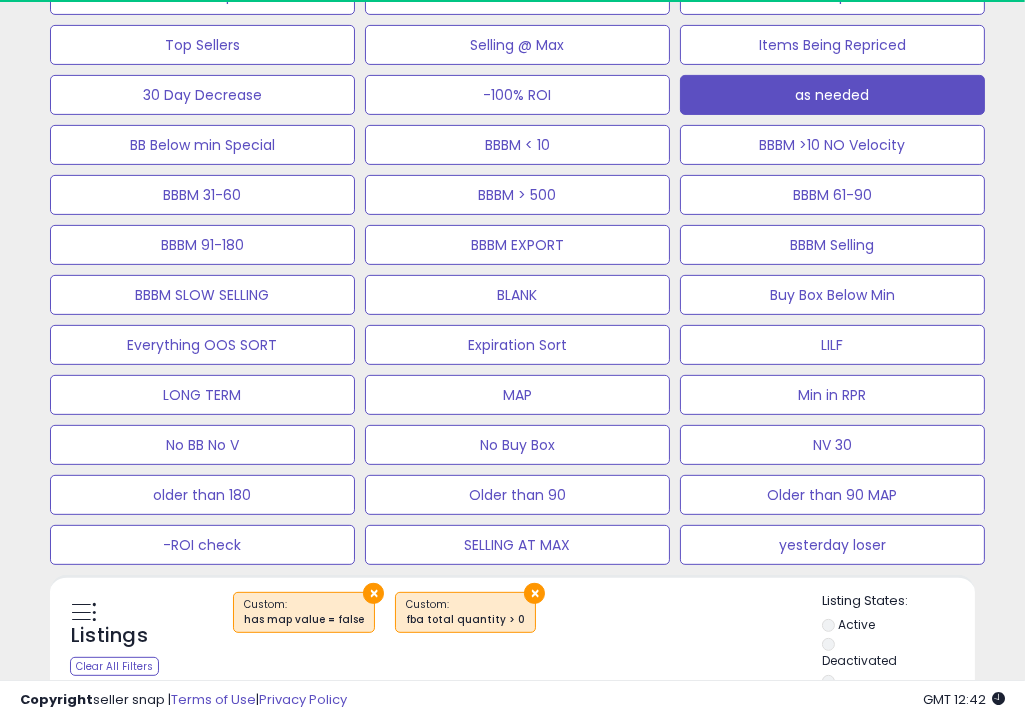 scroll, scrollTop: 999590, scrollLeft: 999466, axis: both 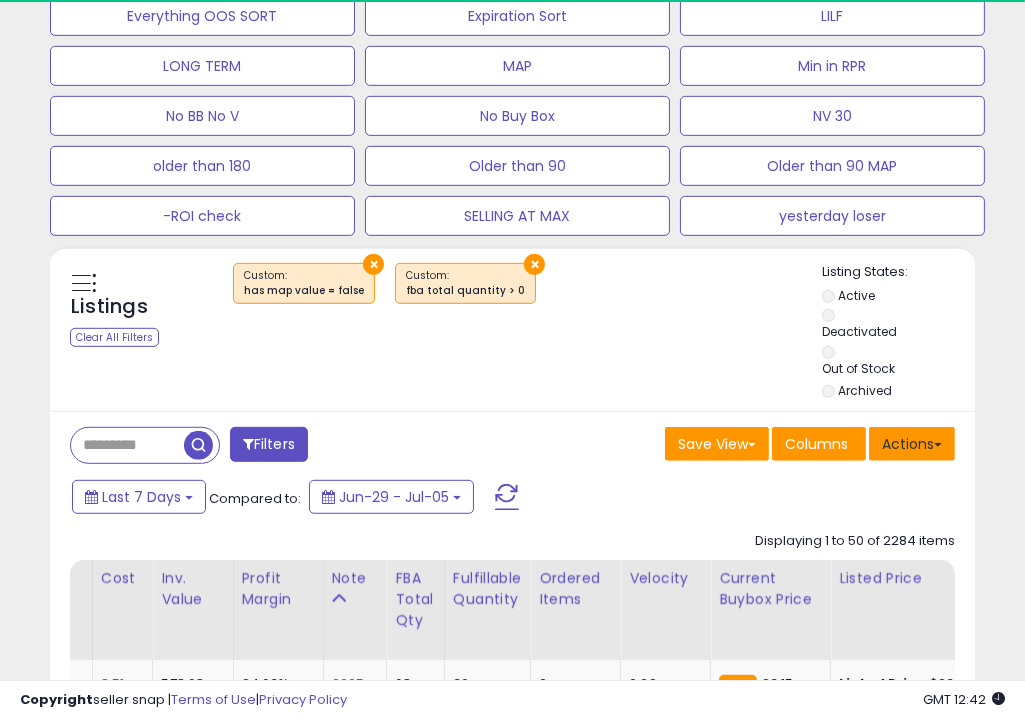click on "Actions" at bounding box center [912, 444] 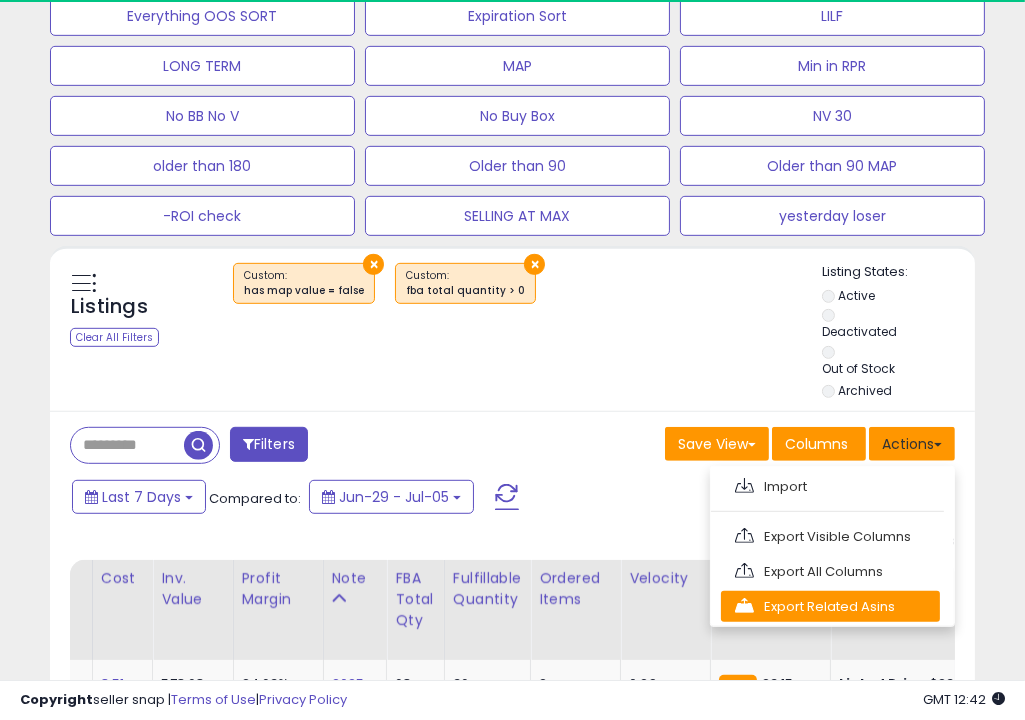 scroll, scrollTop: 999590, scrollLeft: 999466, axis: both 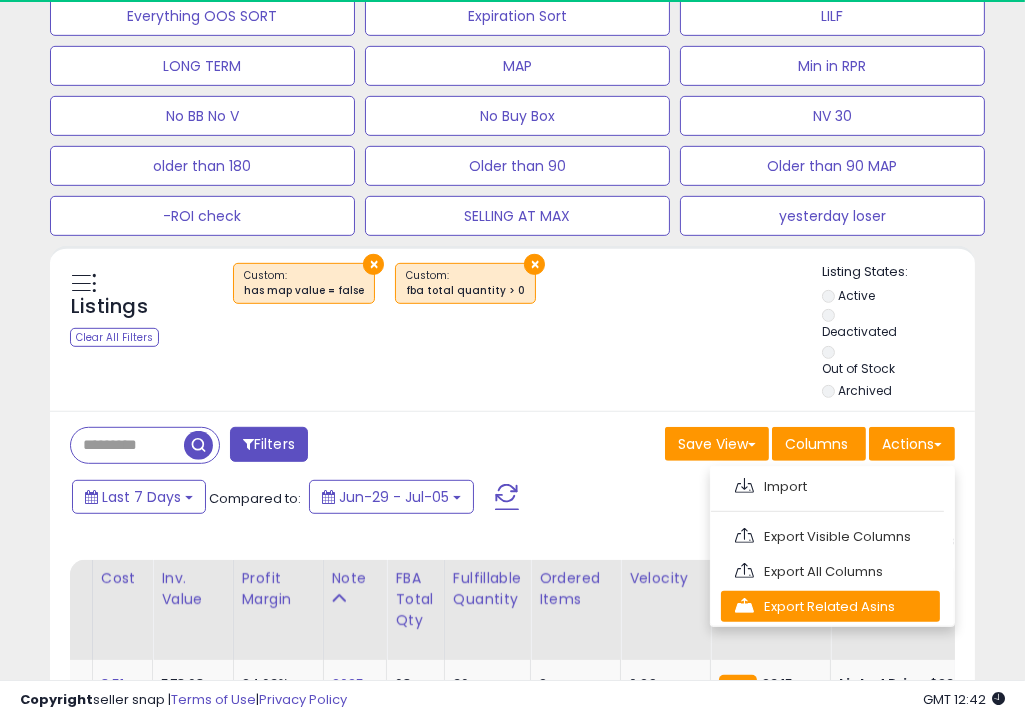click on "Export Related Asins" at bounding box center [830, 606] 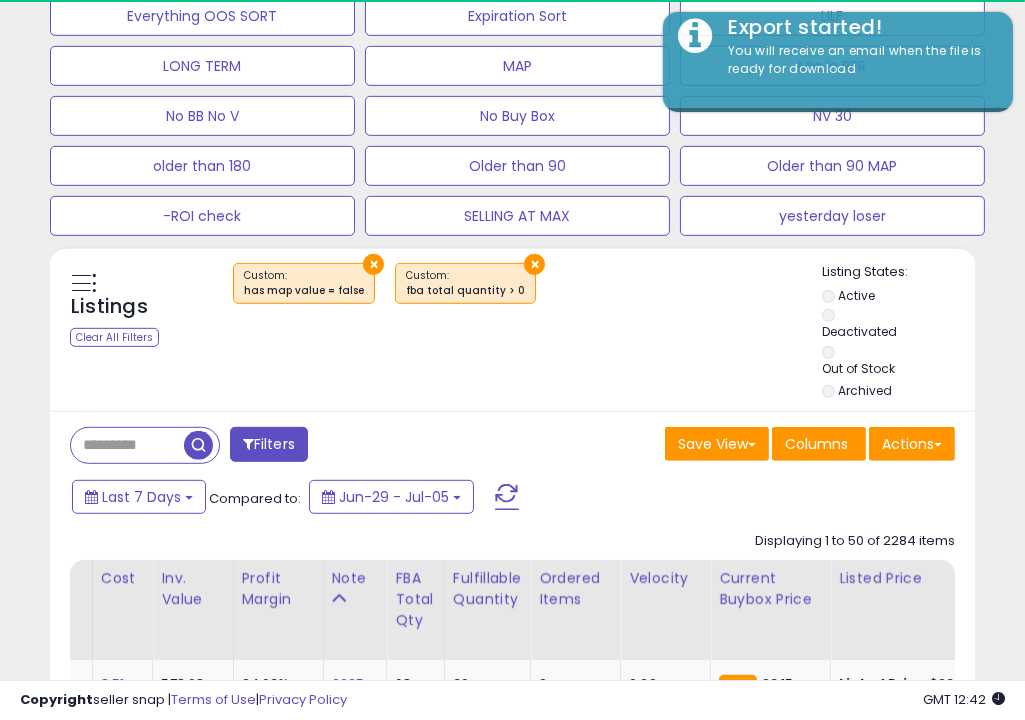 scroll, scrollTop: 991, scrollLeft: 0, axis: vertical 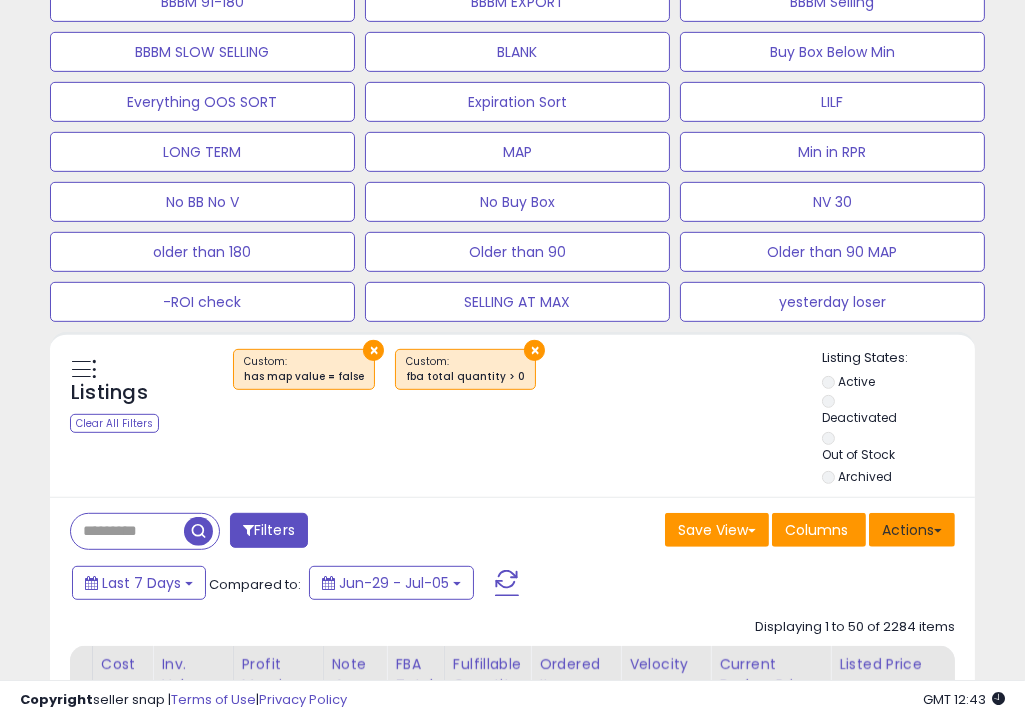 click on "Actions" at bounding box center [912, 530] 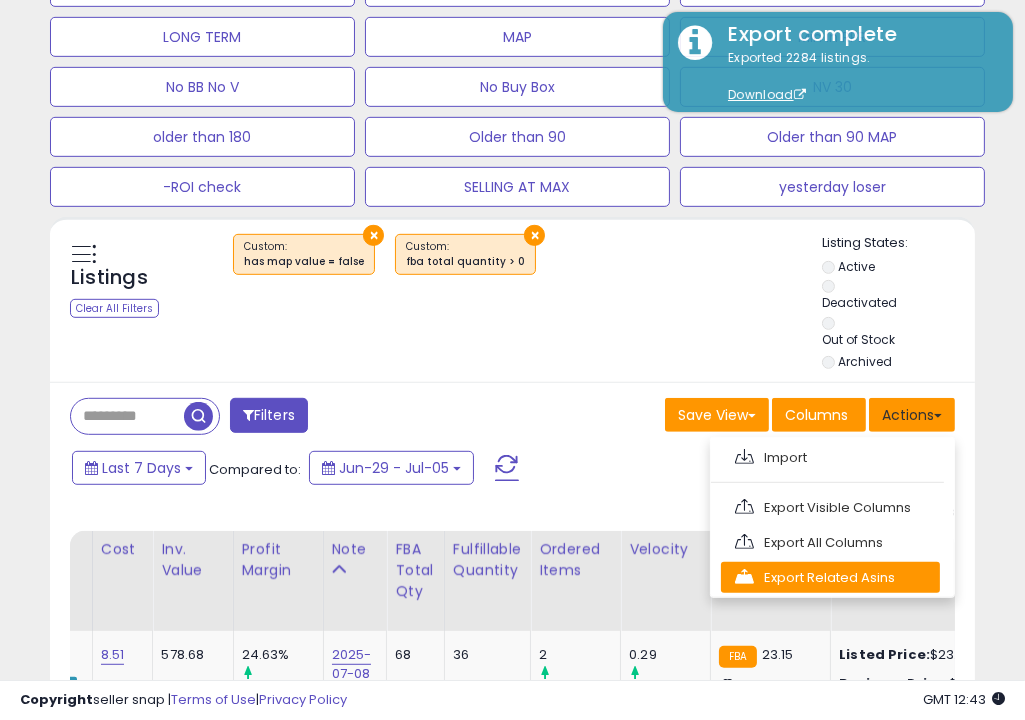 scroll, scrollTop: 1092, scrollLeft: 0, axis: vertical 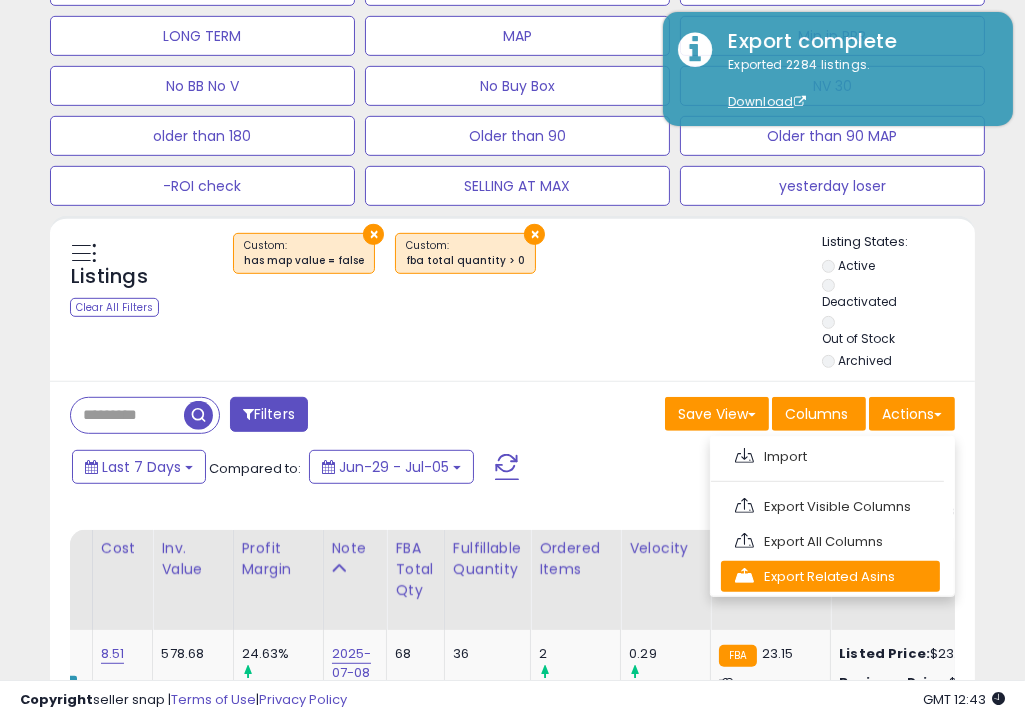 click on "Export Related Asins" at bounding box center (830, 576) 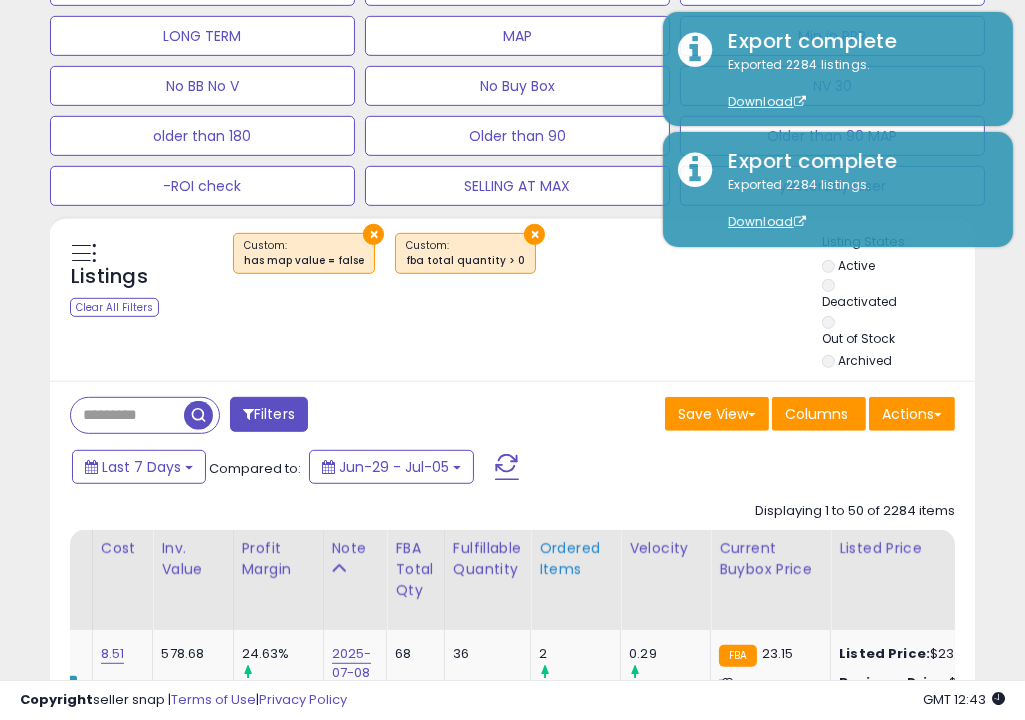 scroll, scrollTop: 0, scrollLeft: 468, axis: horizontal 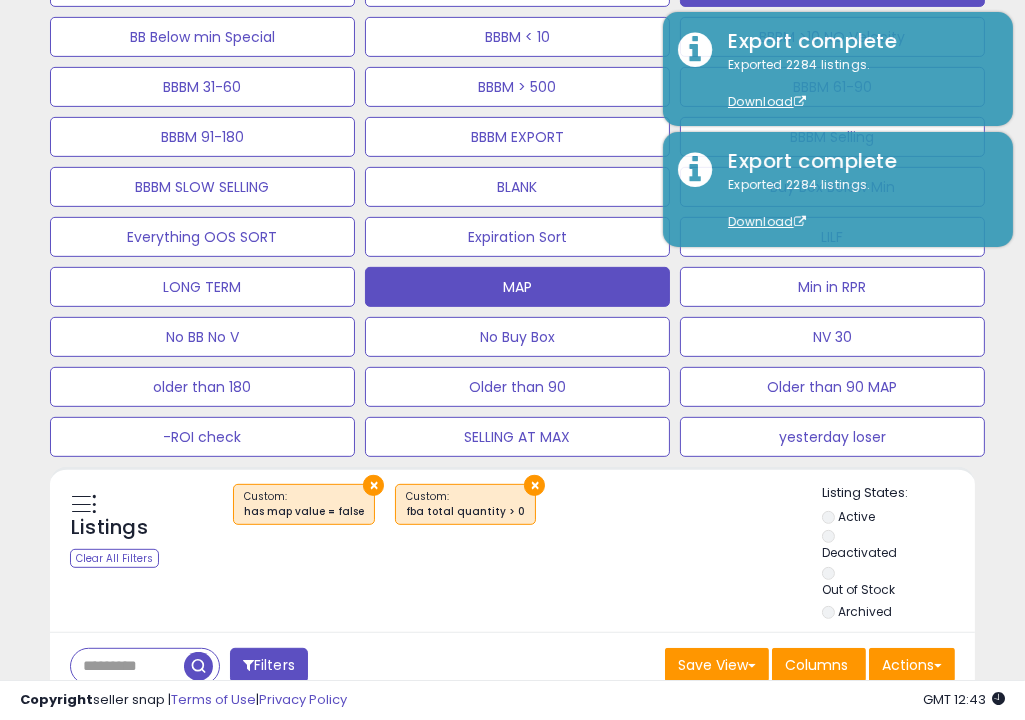 click on "MAP" at bounding box center (202, -163) 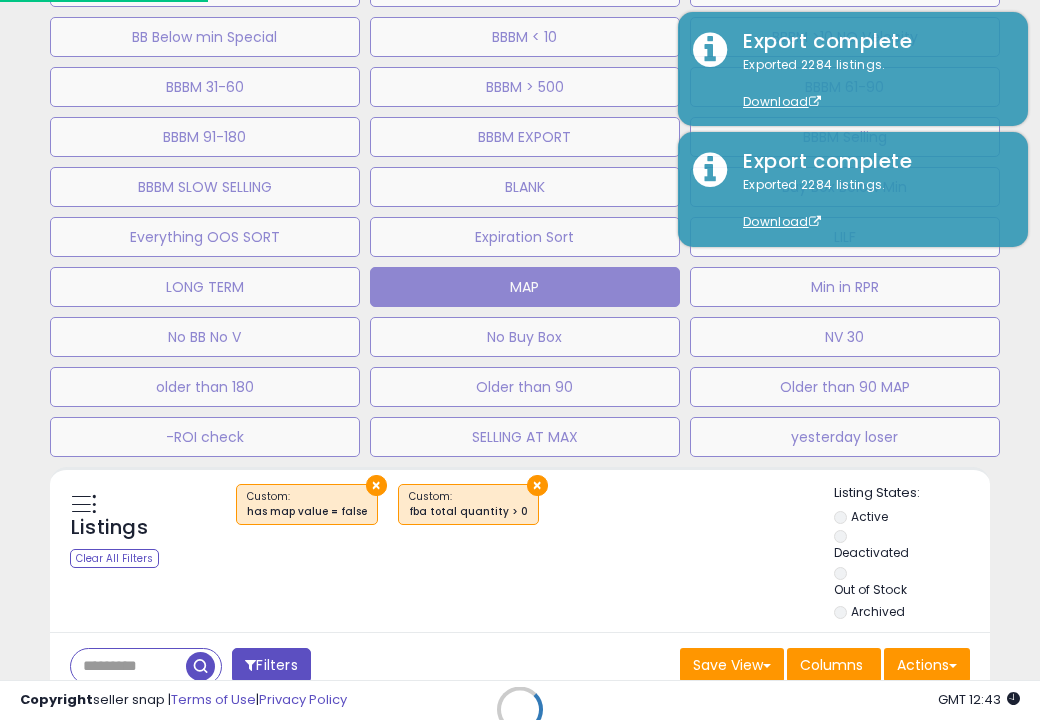 scroll, scrollTop: 999590, scrollLeft: 999457, axis: both 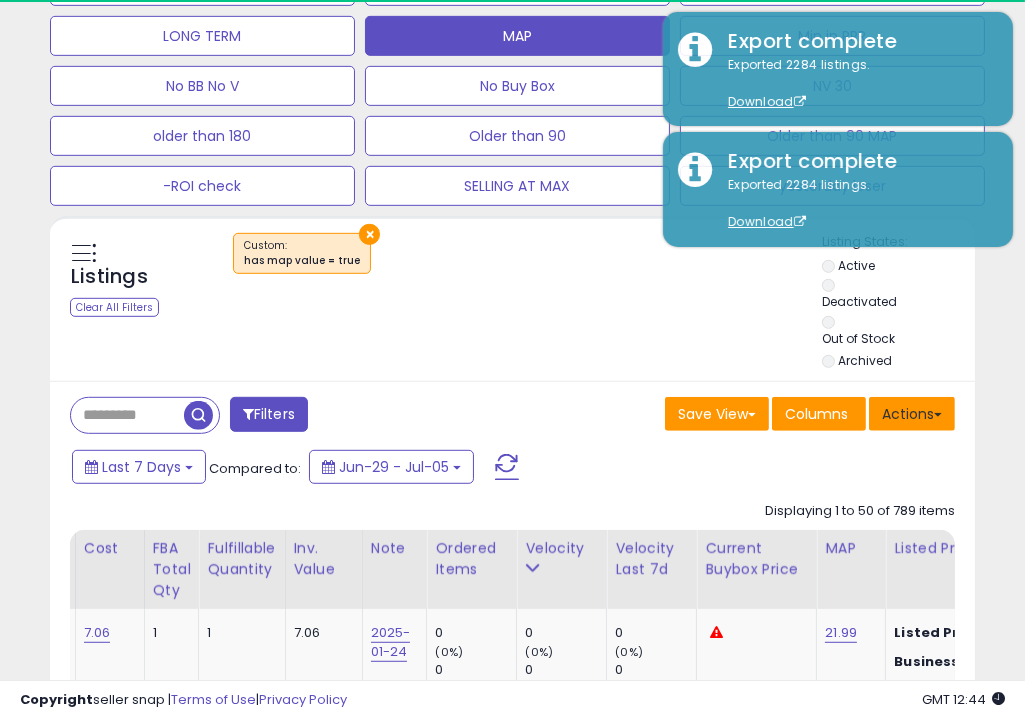 click on "Actions" at bounding box center [912, 414] 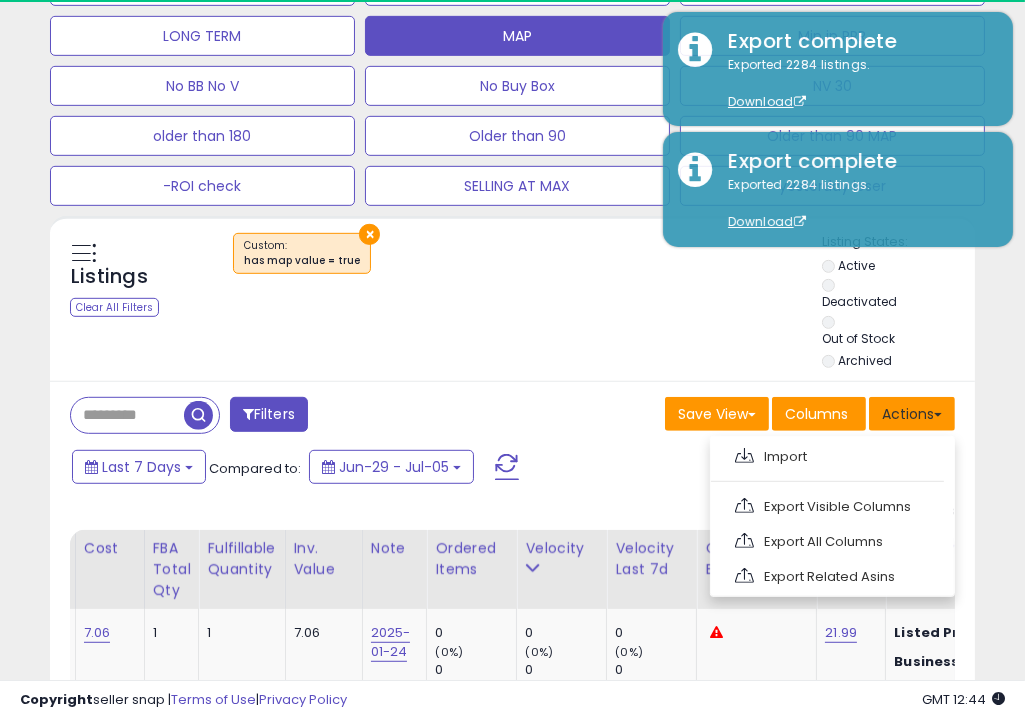 type 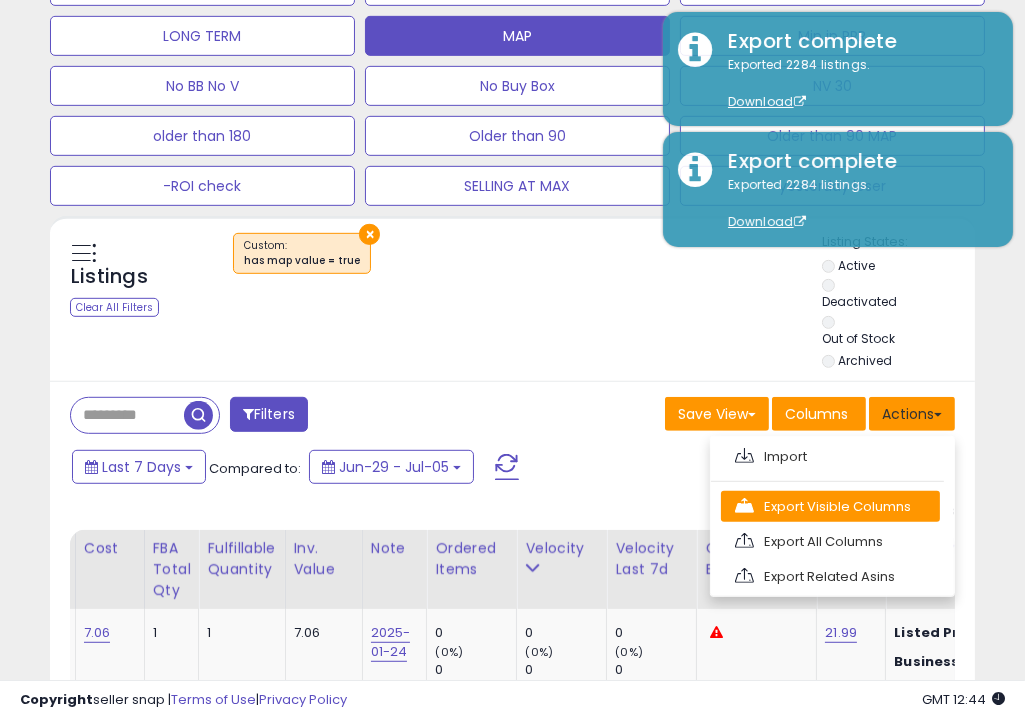 scroll, scrollTop: 999590, scrollLeft: 999466, axis: both 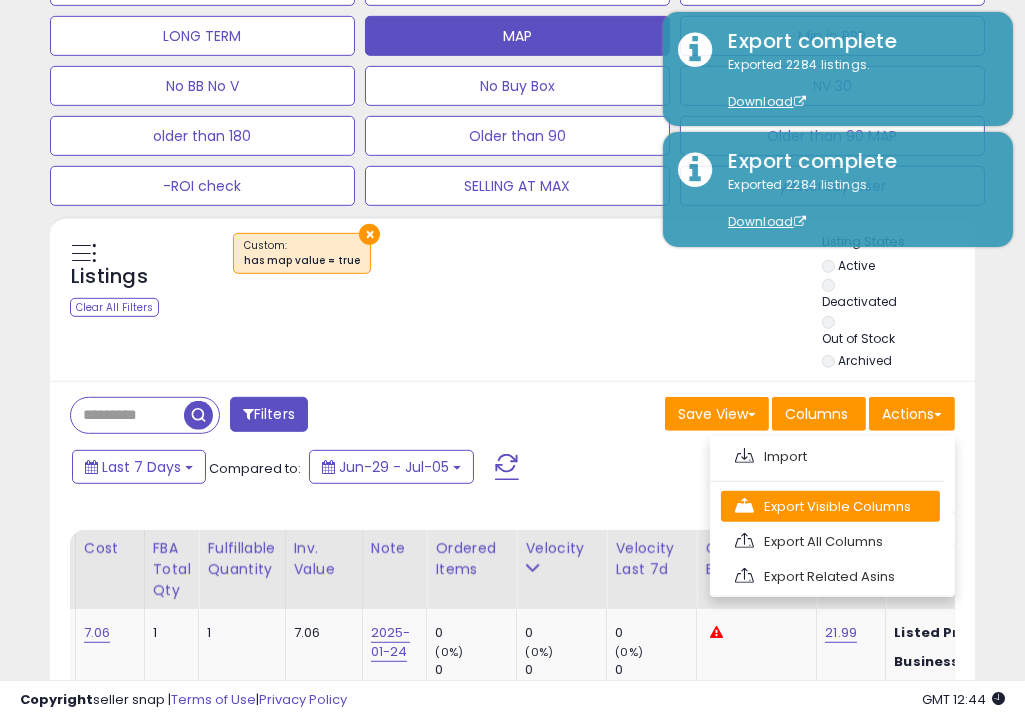 click on "Export Visible Columns" at bounding box center (830, 506) 